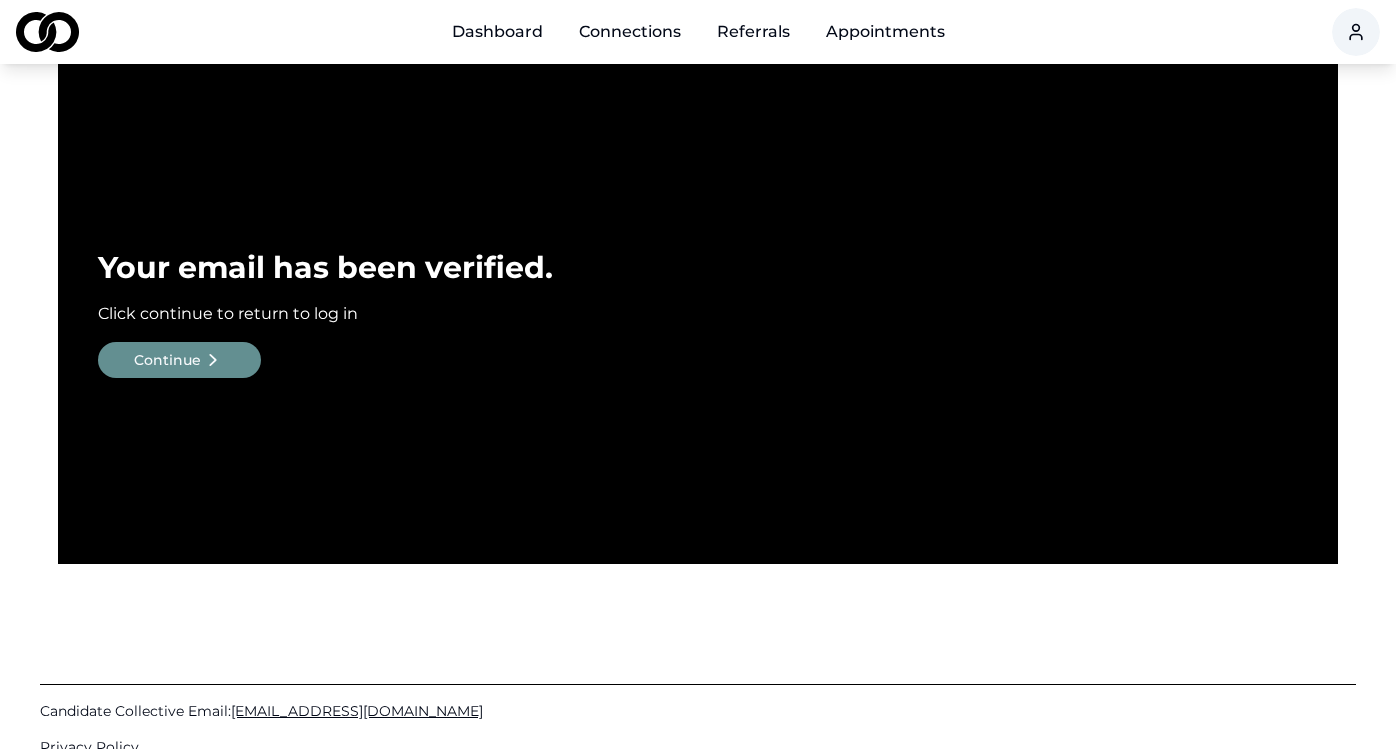 scroll, scrollTop: 0, scrollLeft: 0, axis: both 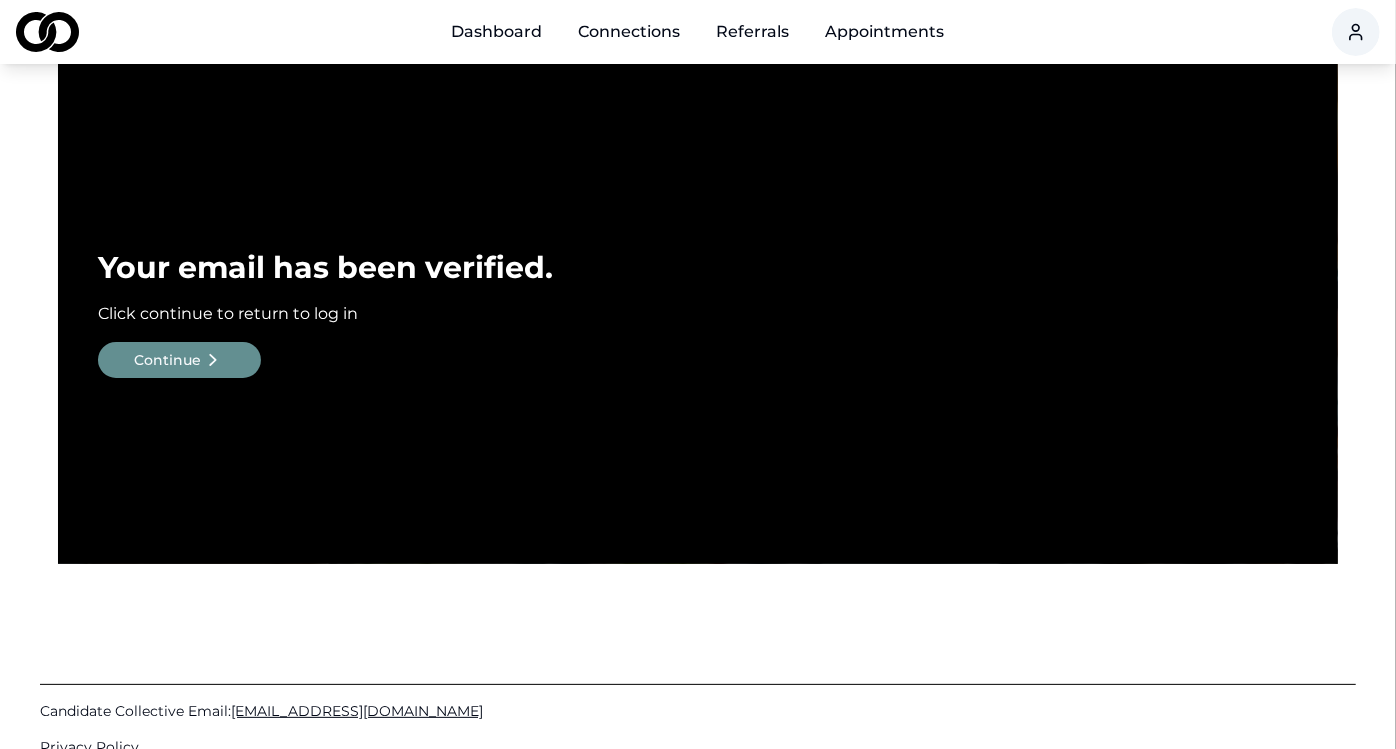 click on "Continue" at bounding box center (167, 360) 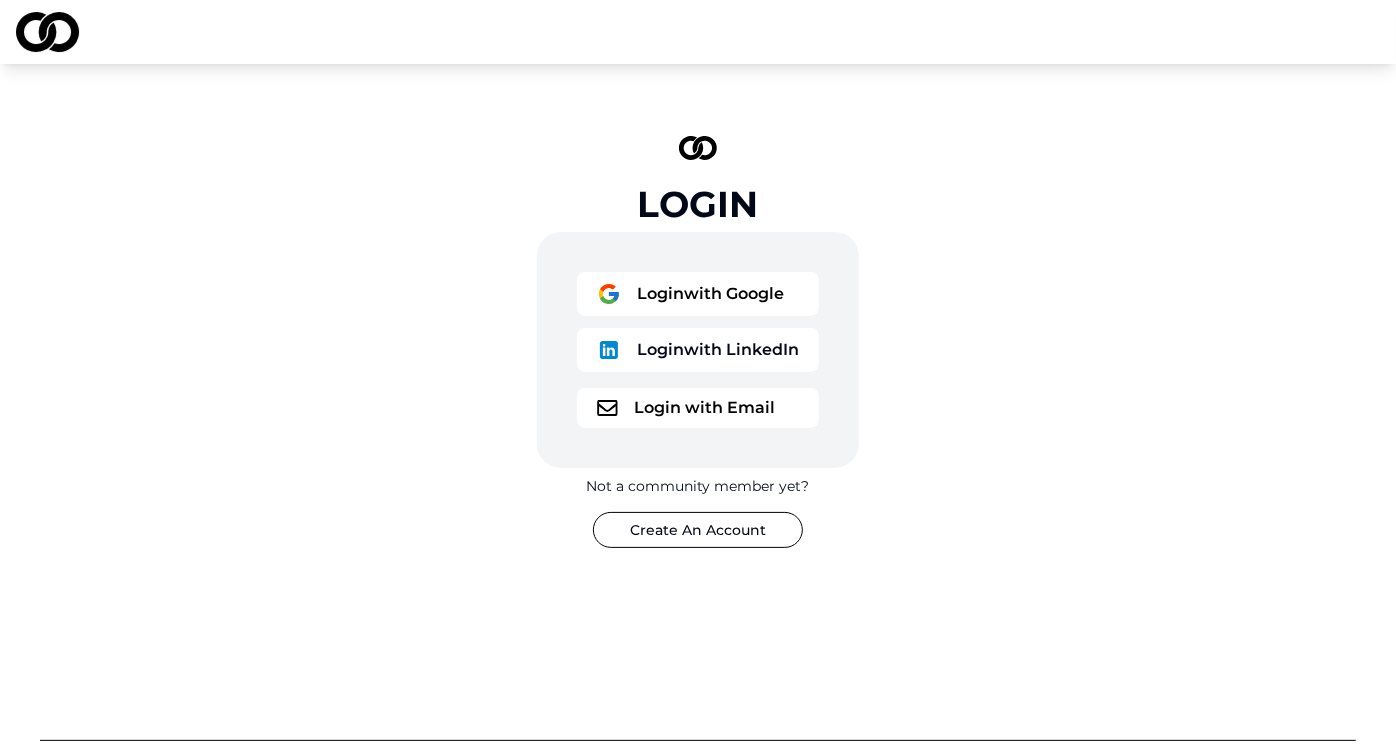 click on "Login with Email" at bounding box center [698, 408] 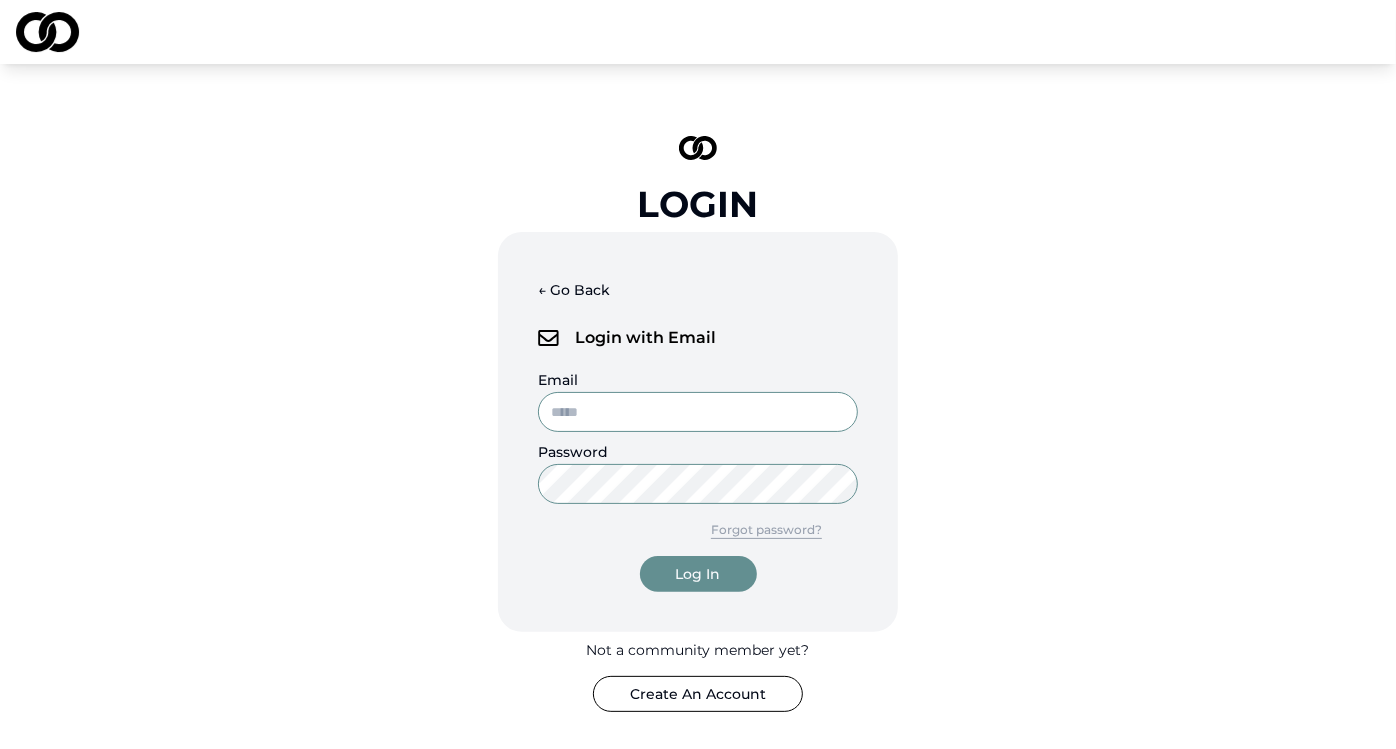 type on "**********" 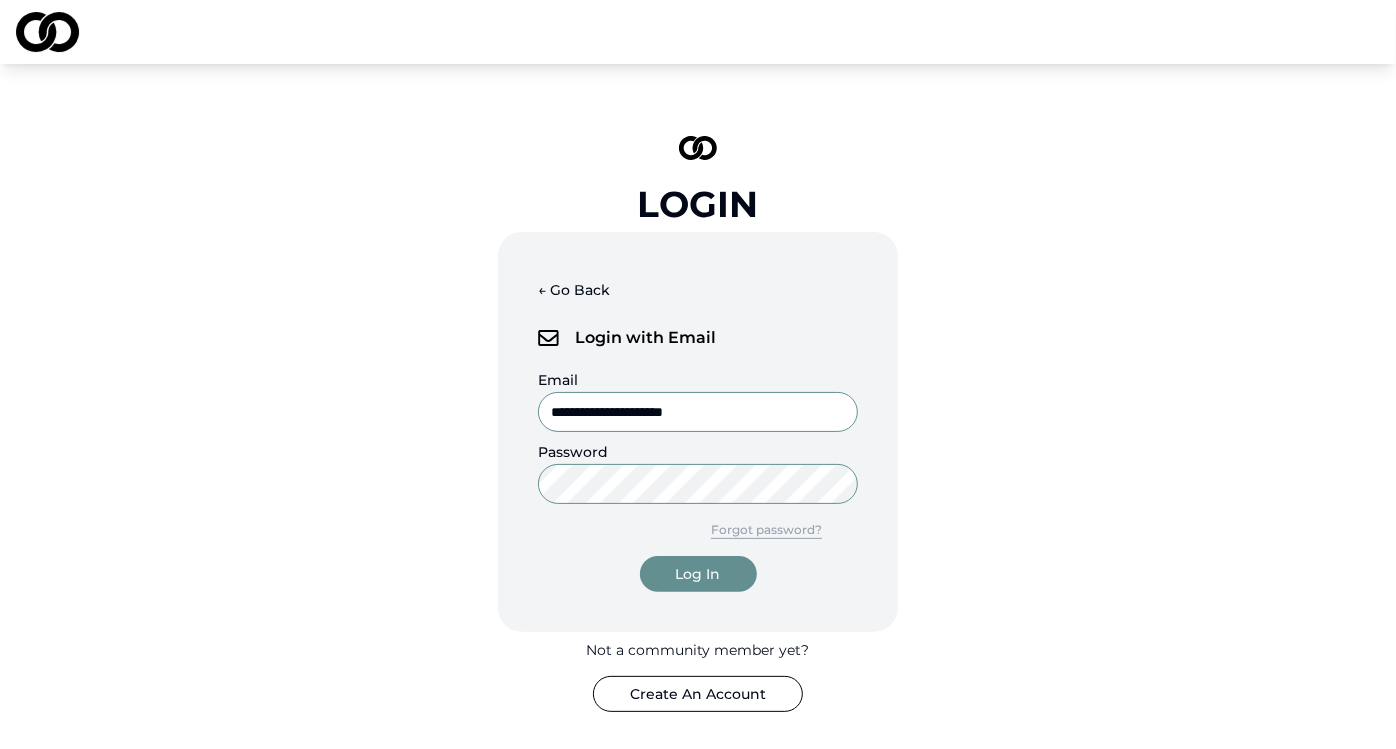 click on "**********" at bounding box center [698, 412] 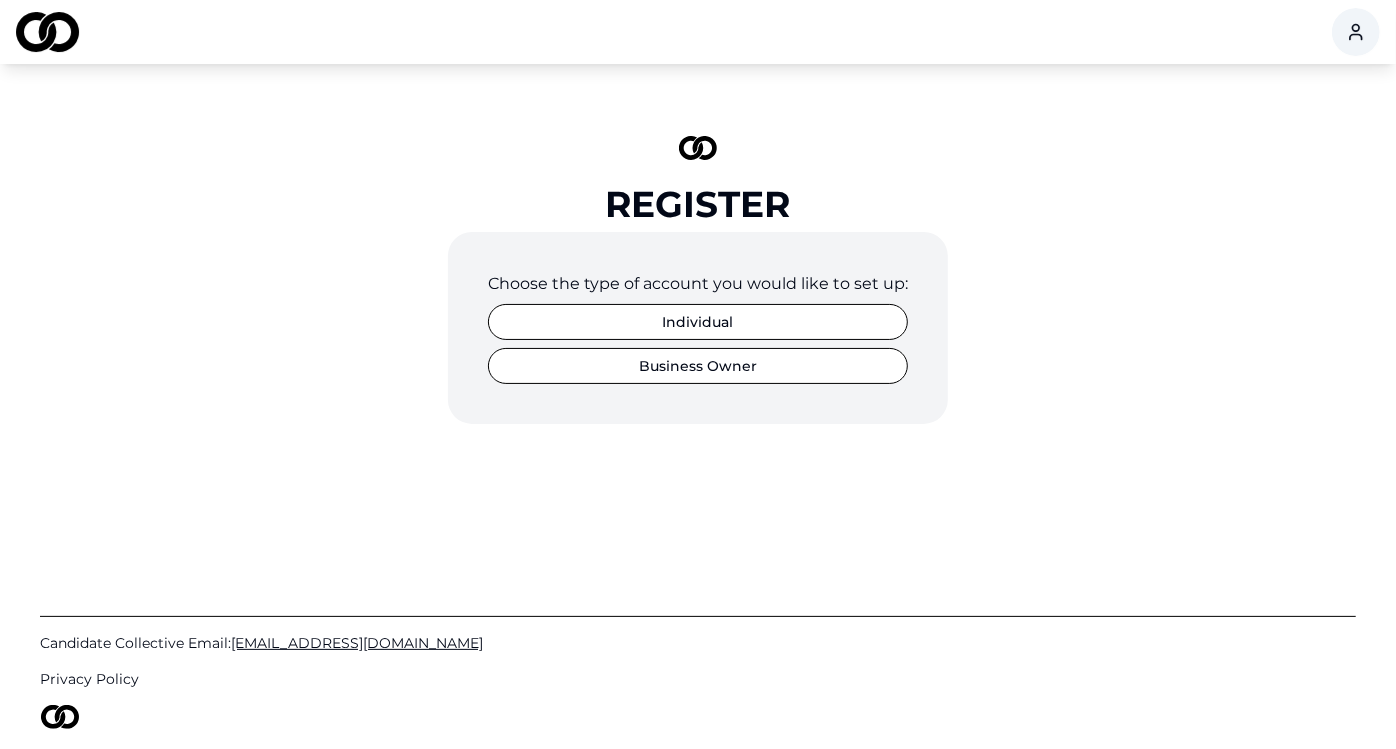 click on "Business Owner" at bounding box center (698, 366) 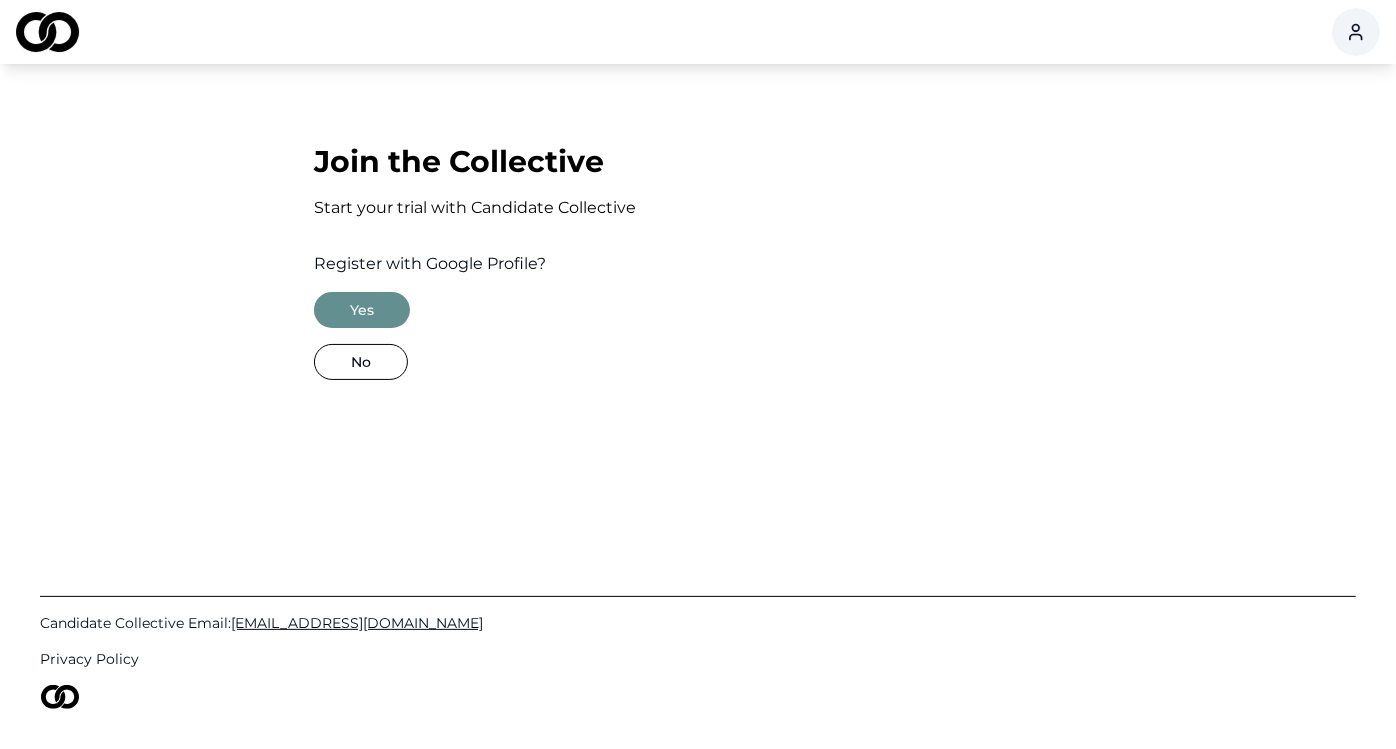 click on "No" at bounding box center [361, 362] 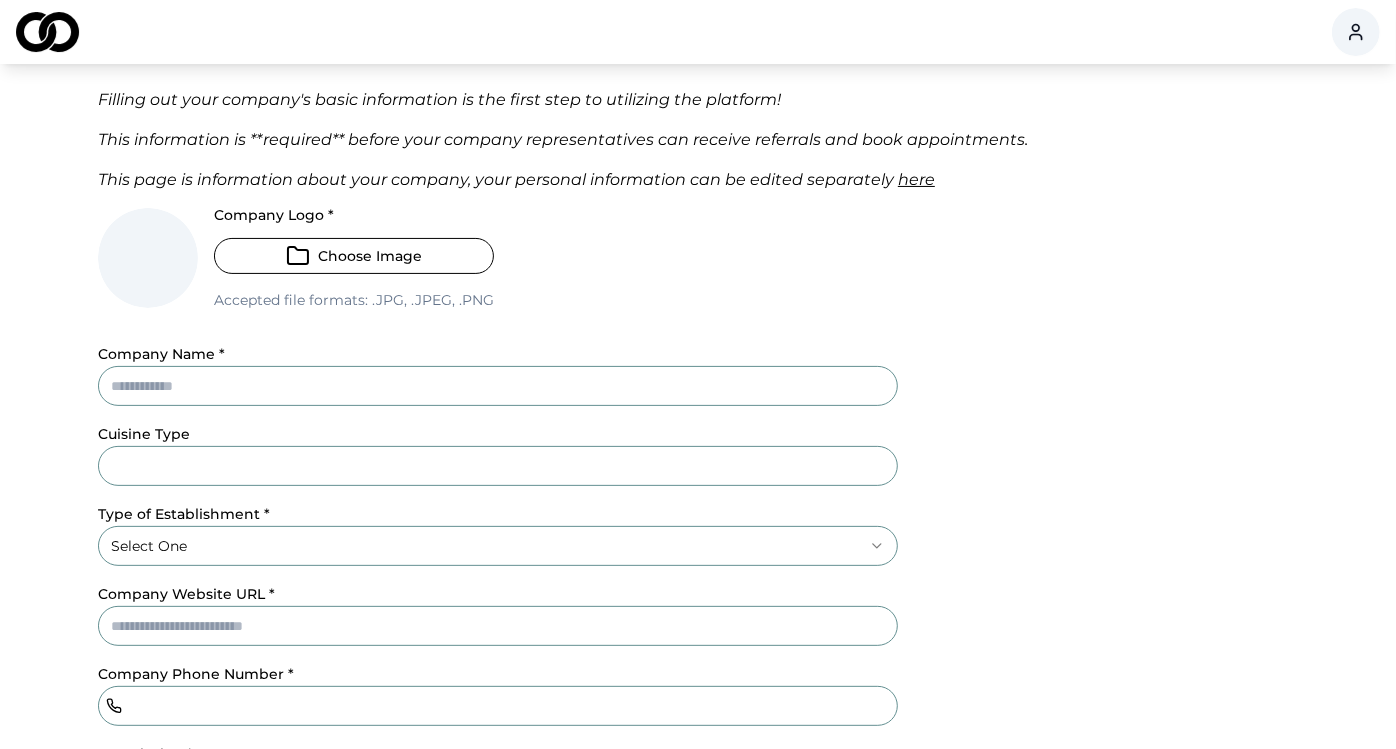 scroll, scrollTop: 110, scrollLeft: 0, axis: vertical 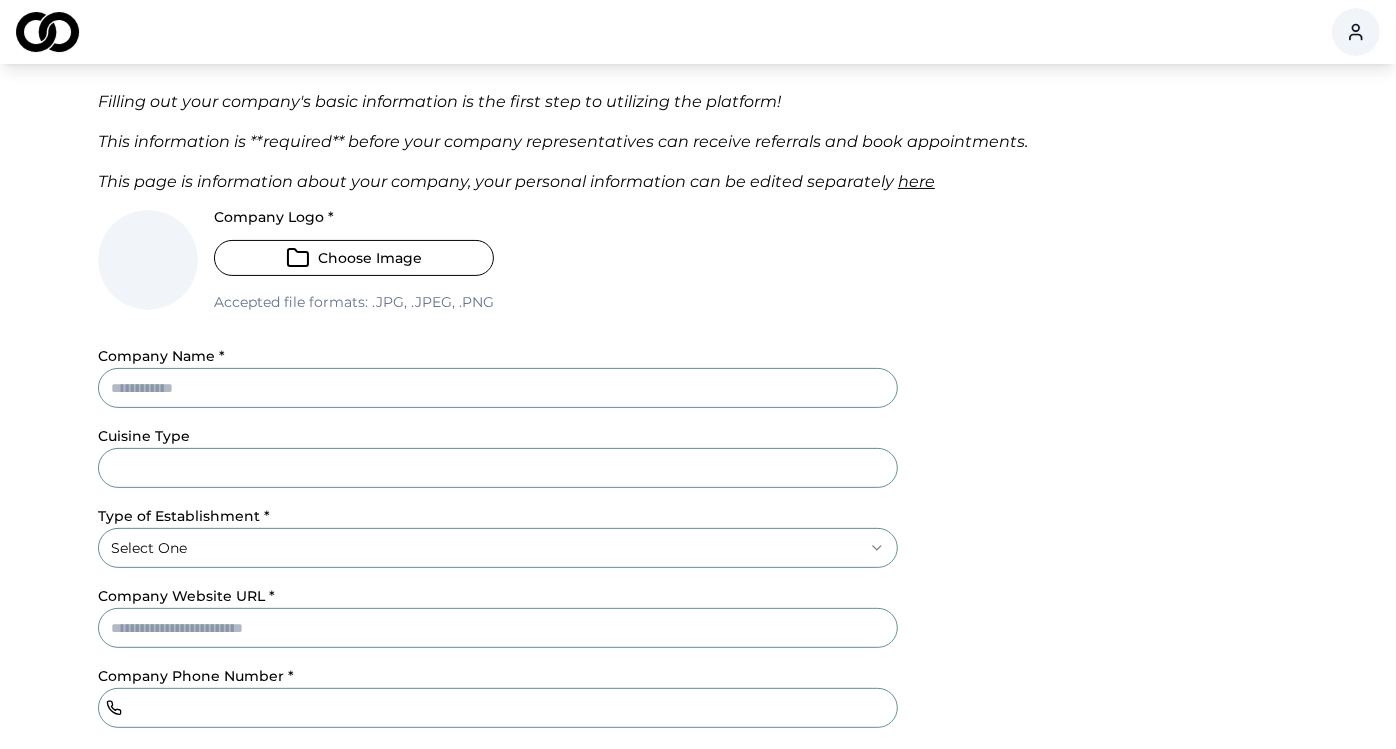 click on "Company Name *" at bounding box center (498, 388) 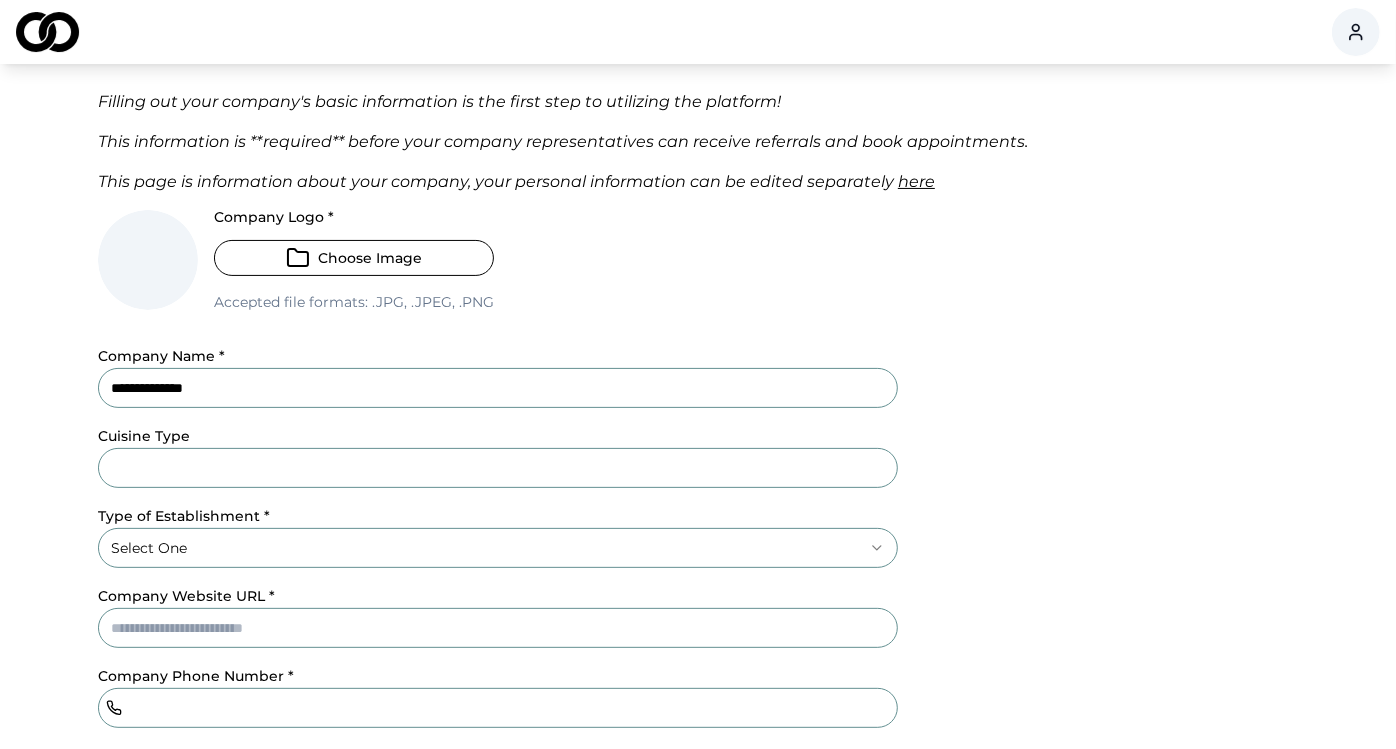 type on "**********" 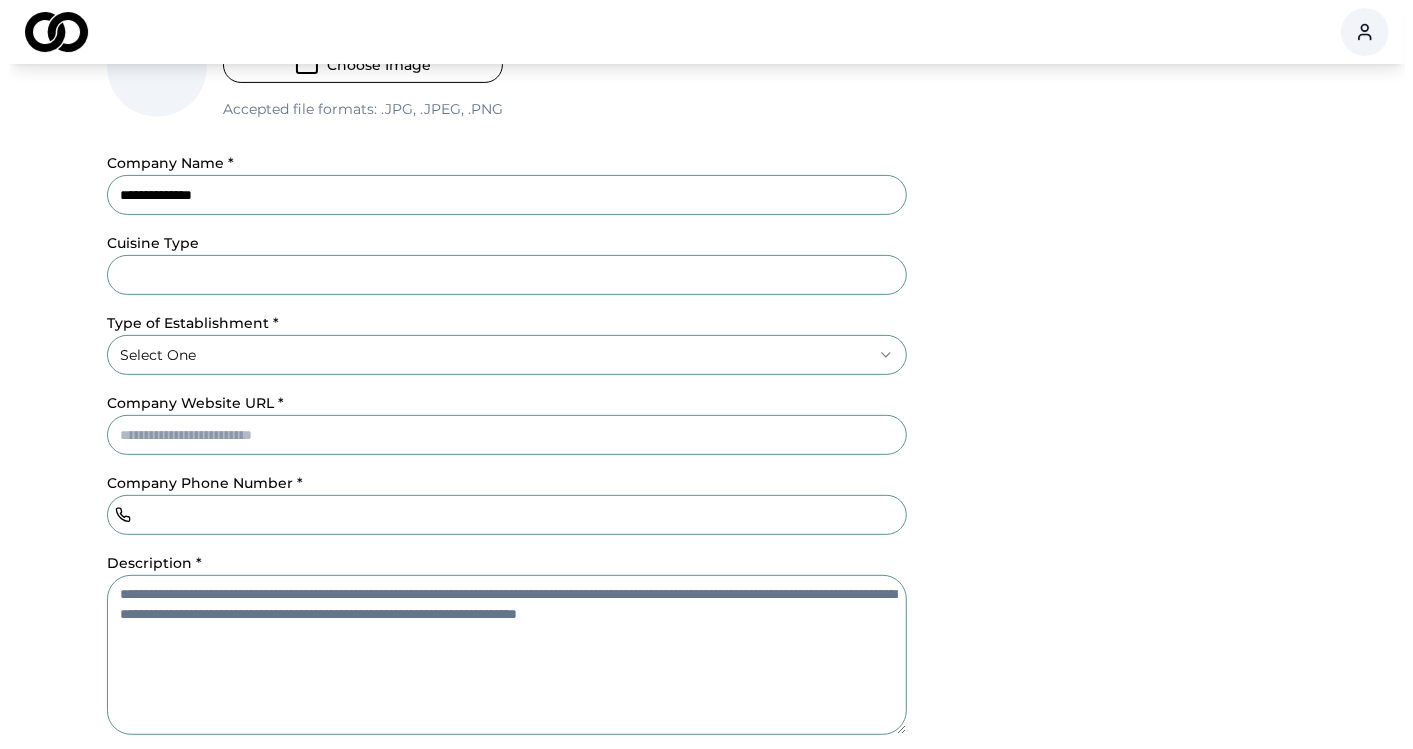 scroll, scrollTop: 305, scrollLeft: 0, axis: vertical 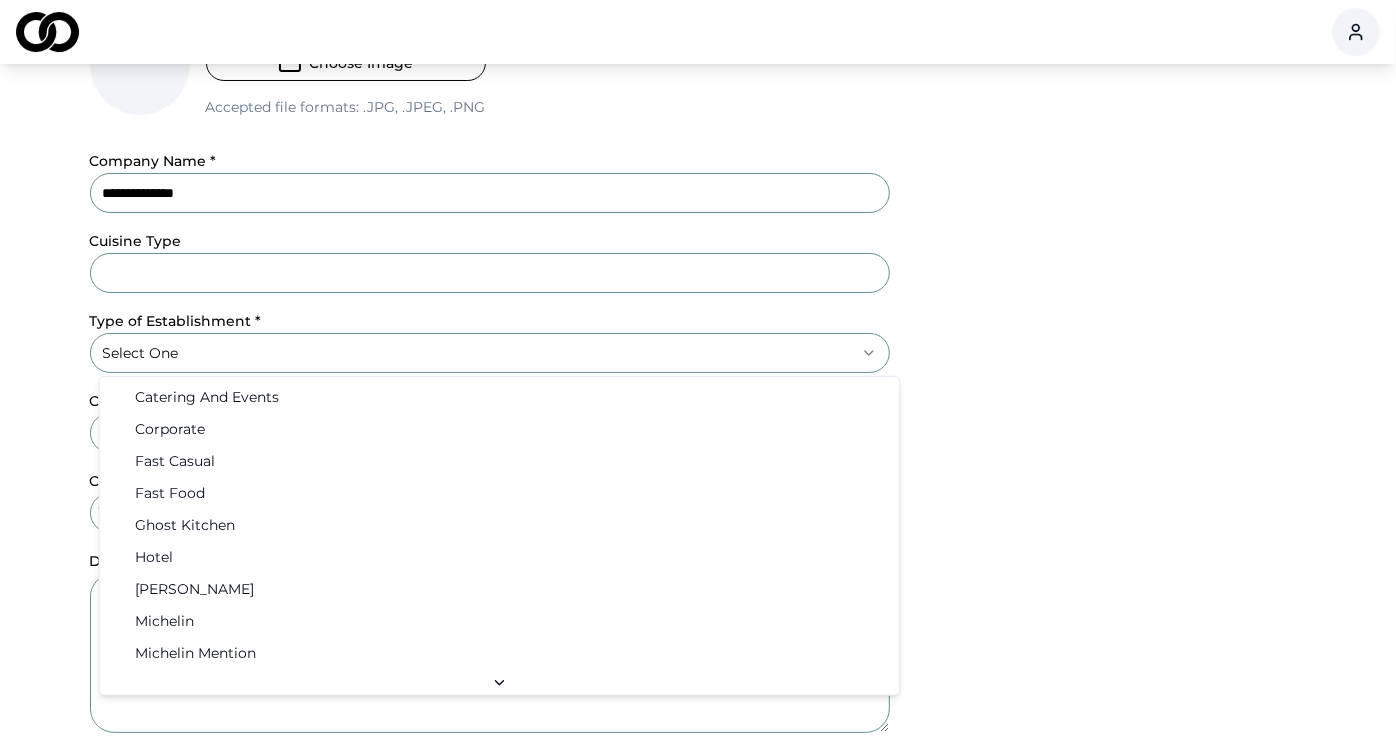 click on "**********" at bounding box center (698, 69) 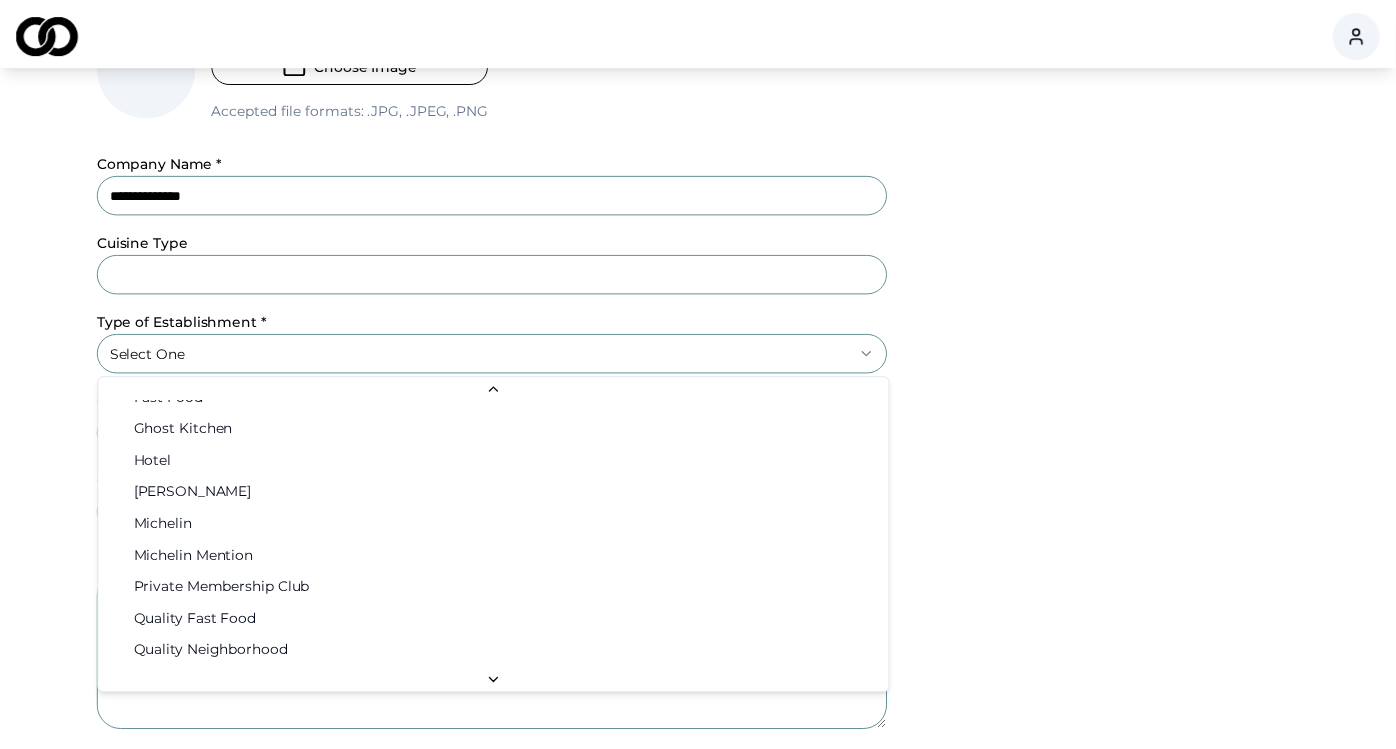 scroll, scrollTop: 0, scrollLeft: 0, axis: both 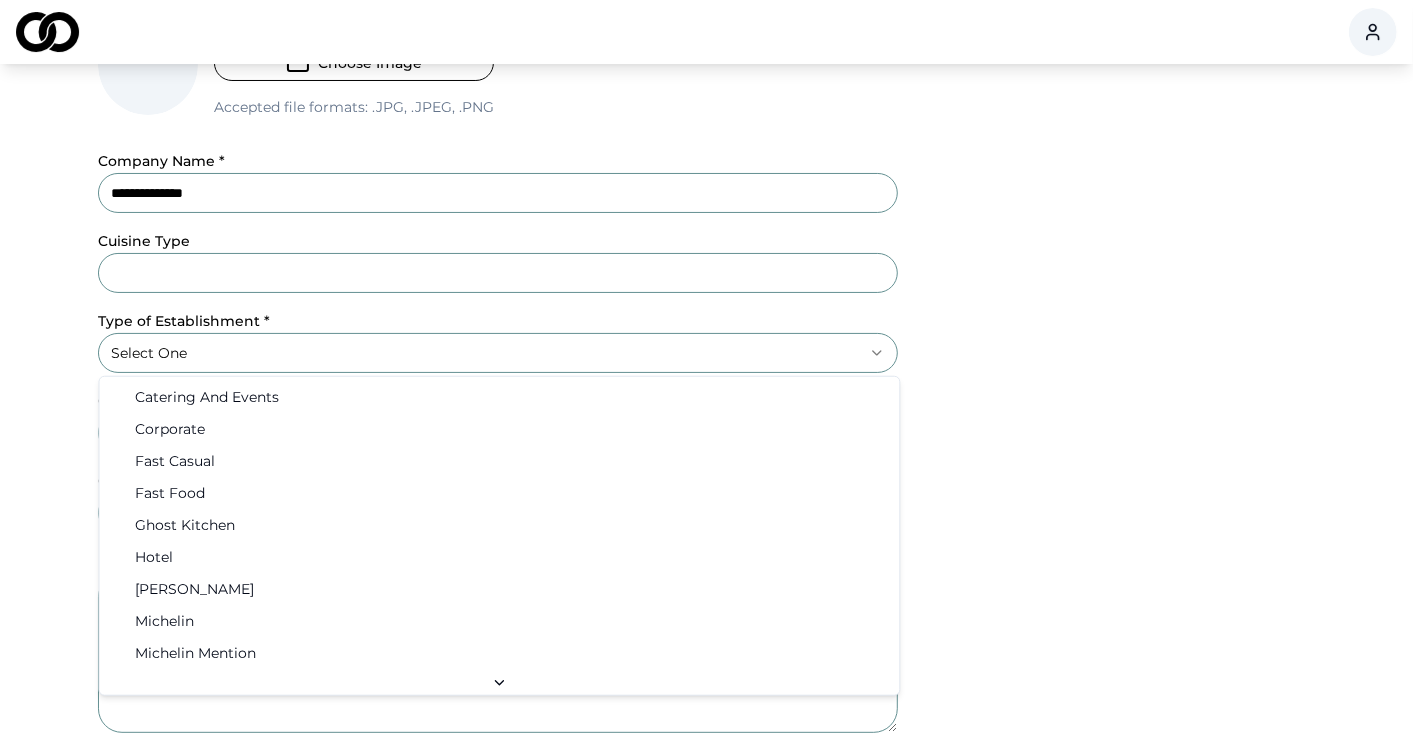 select on "*********" 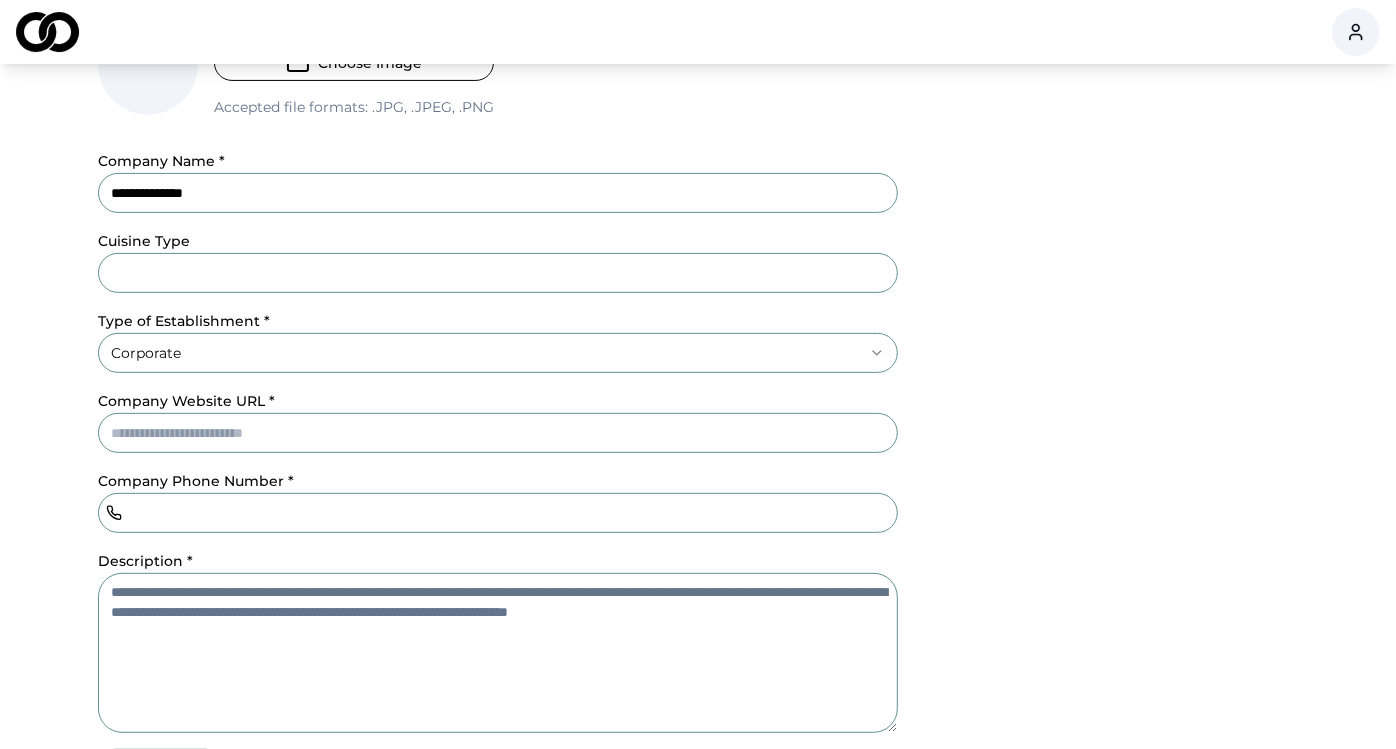 click on "Company Website URL *" at bounding box center (498, 433) 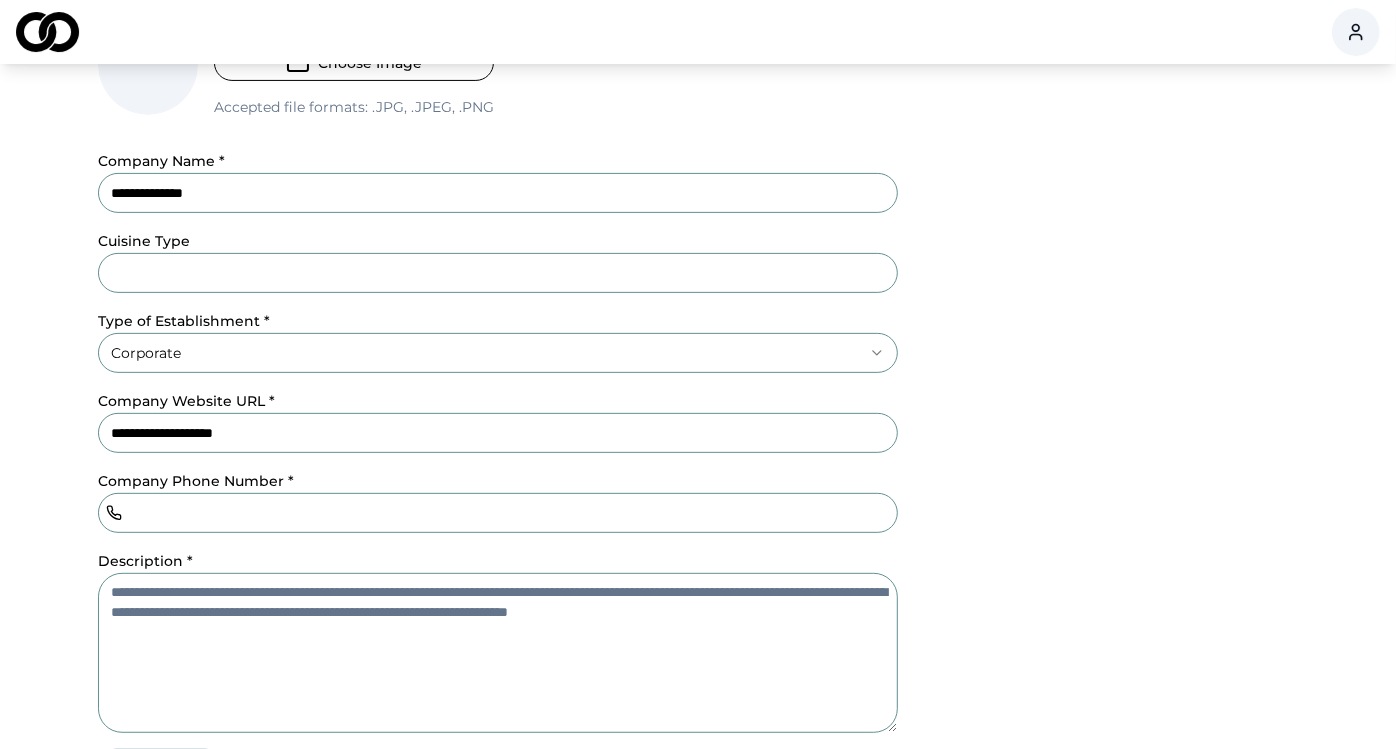 type on "**********" 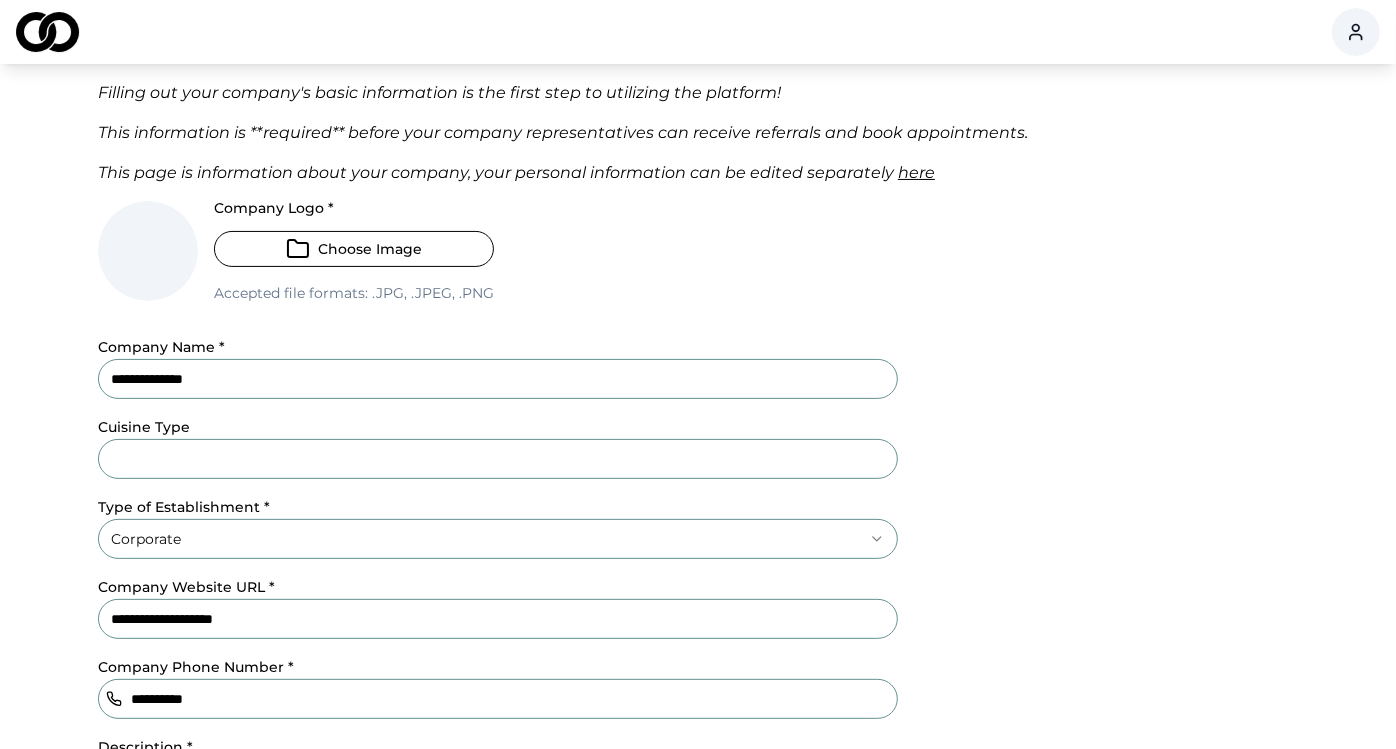 scroll, scrollTop: 115, scrollLeft: 0, axis: vertical 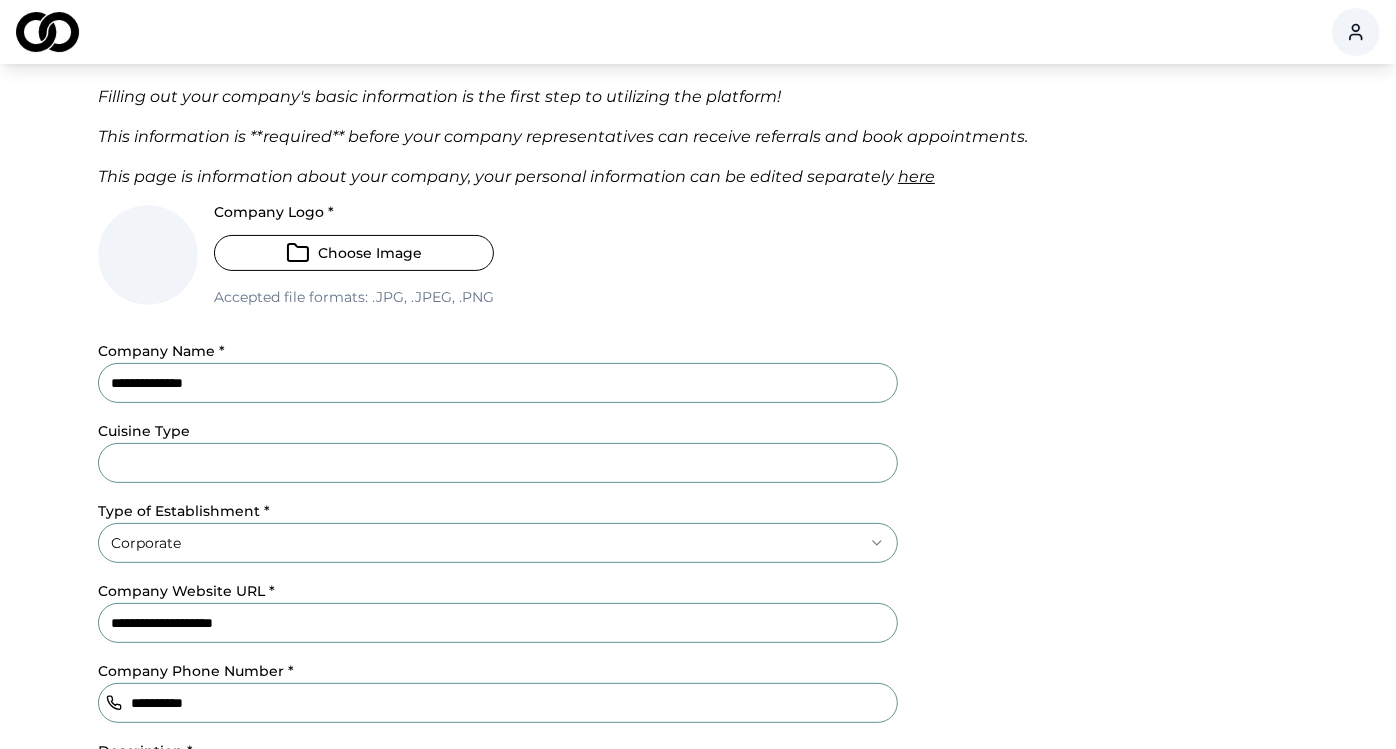 type on "**********" 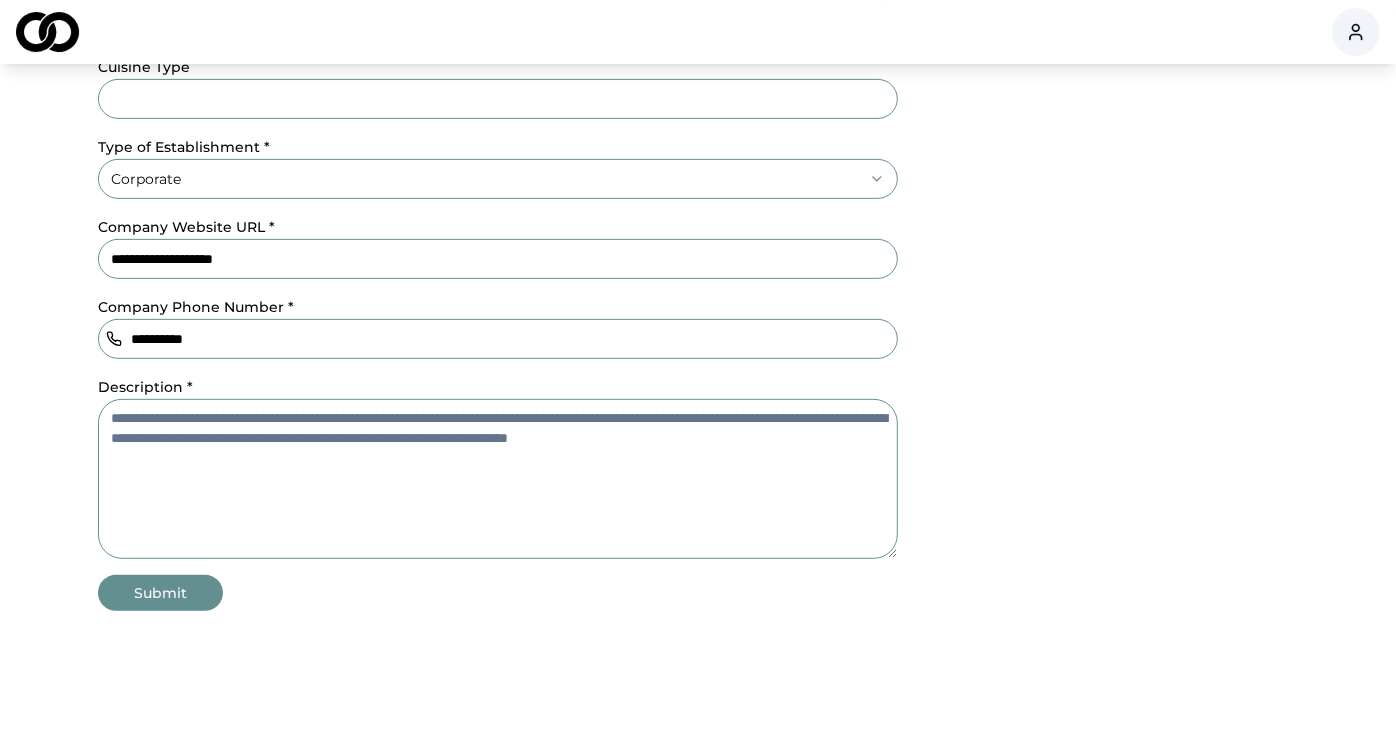 scroll, scrollTop: 482, scrollLeft: 0, axis: vertical 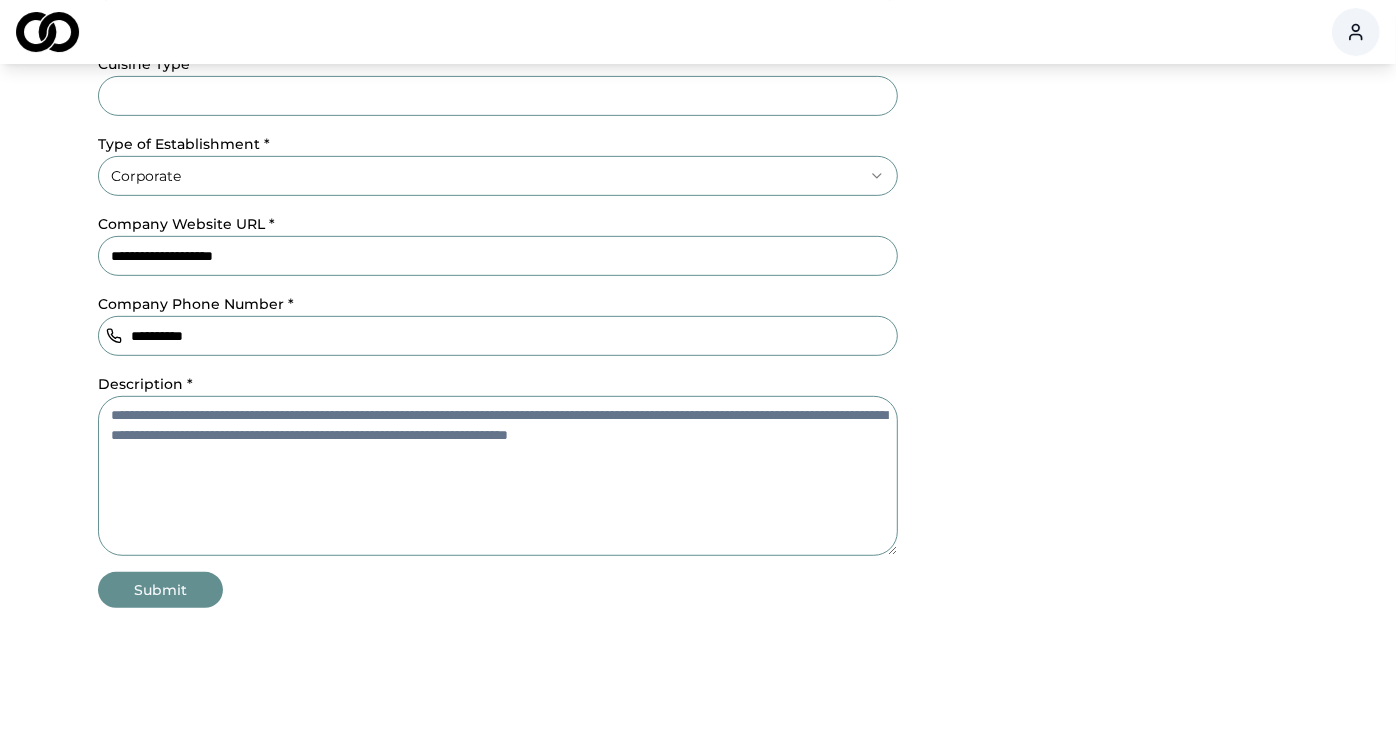 click on "Description *" at bounding box center (498, 476) 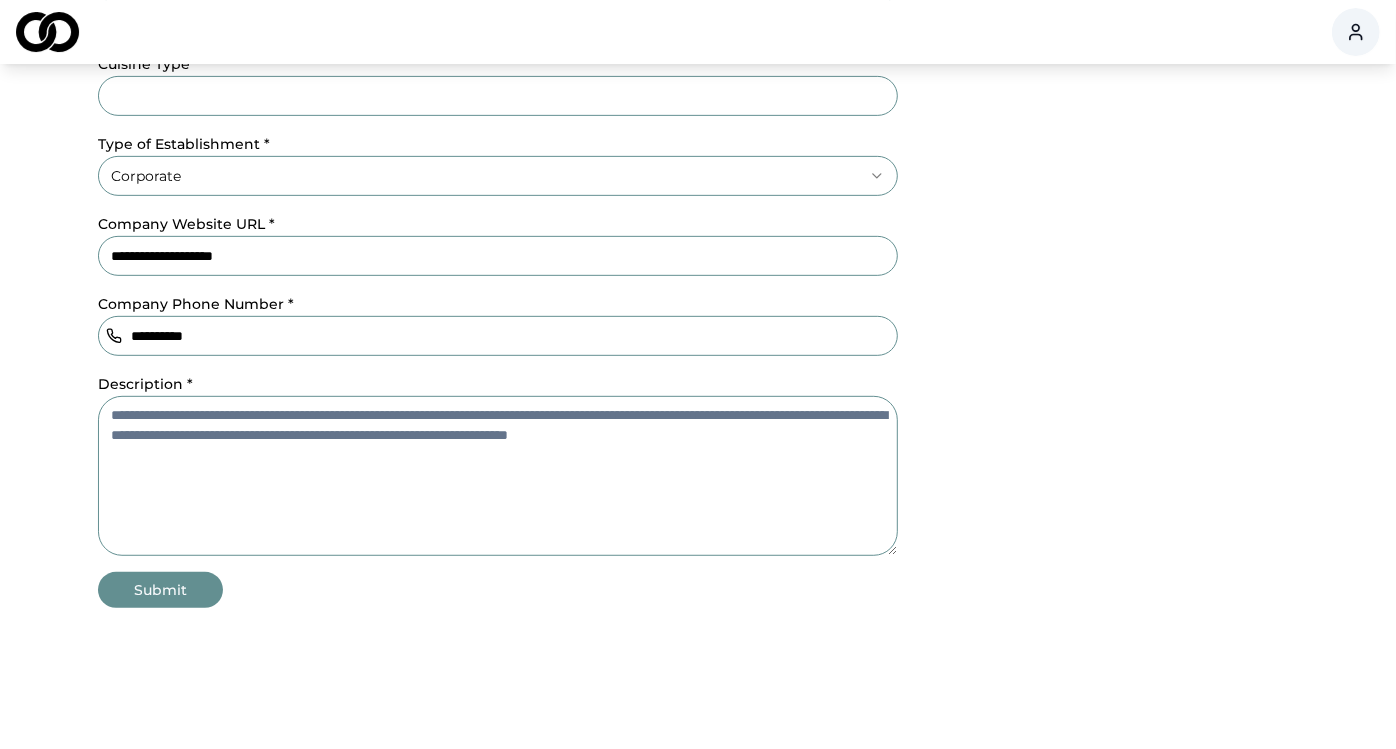type on "*" 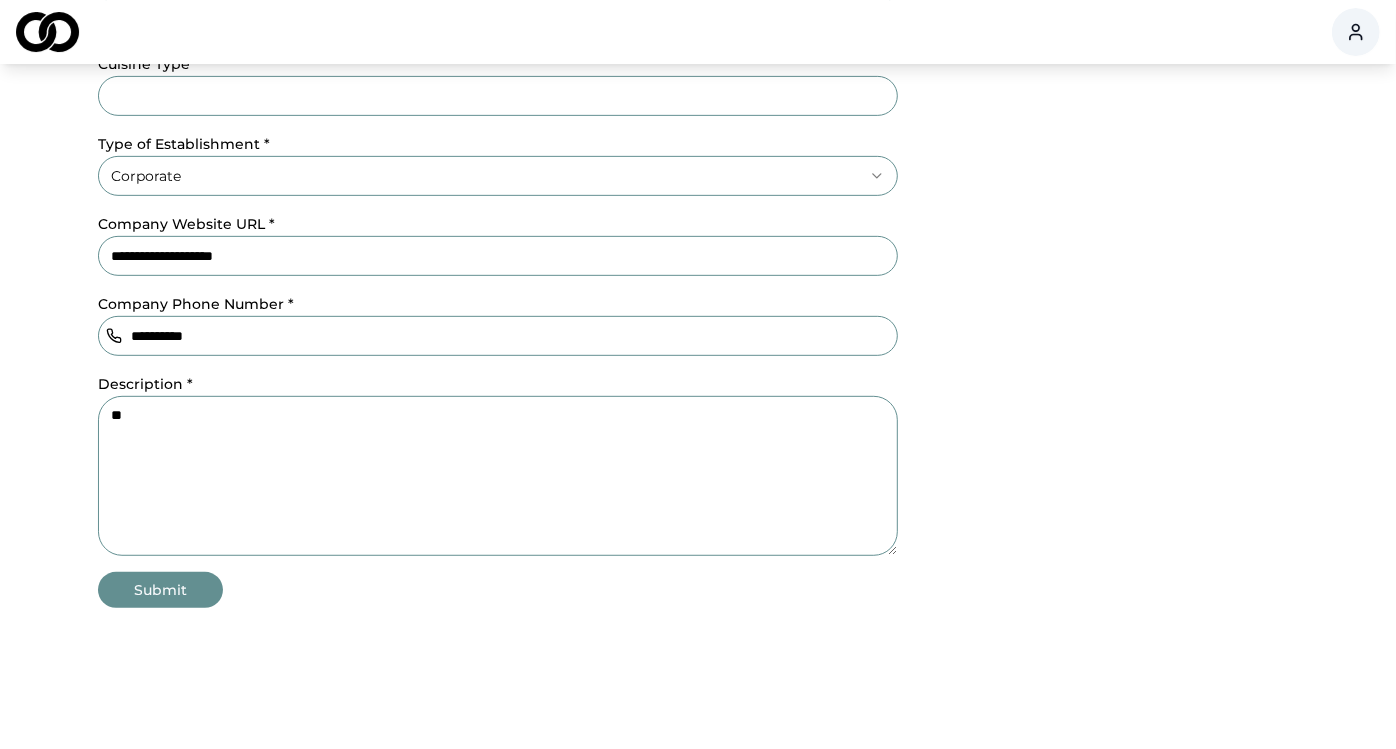 type on "*" 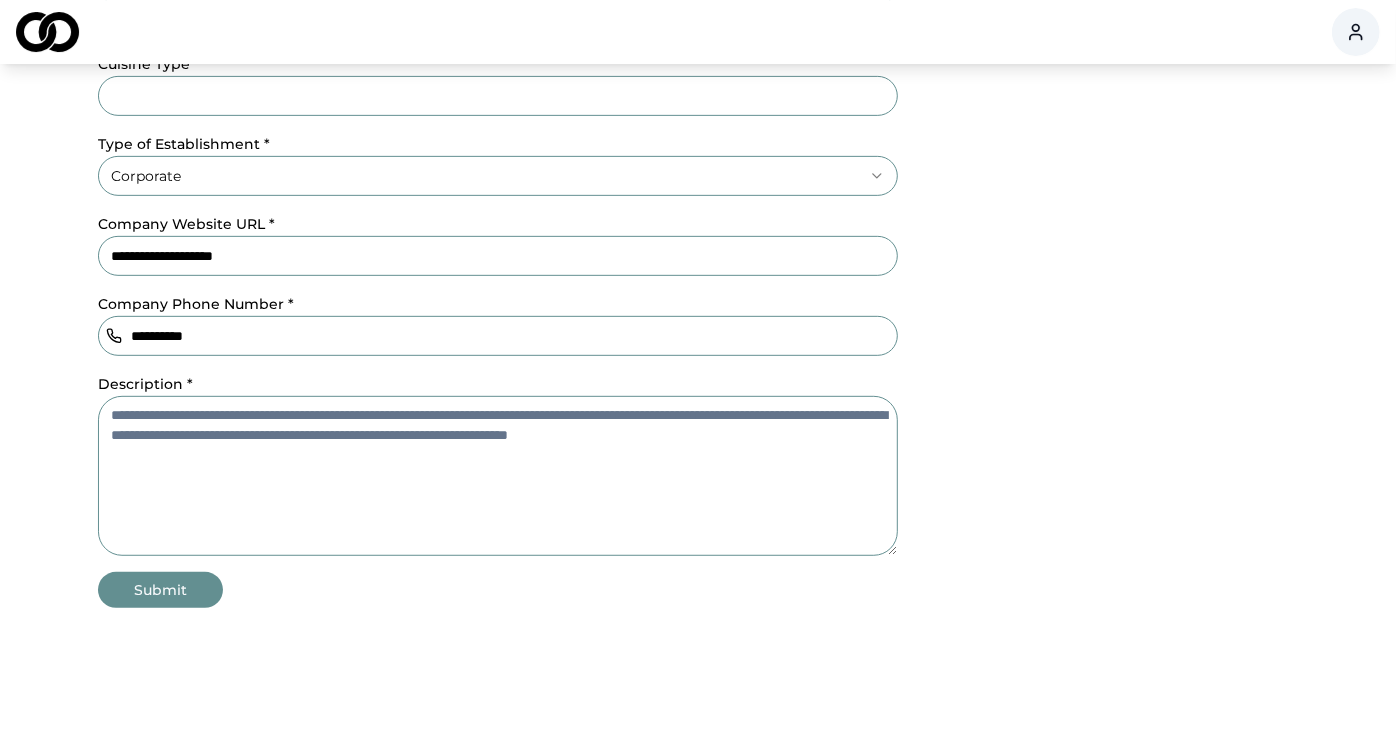 click on "Description *" at bounding box center [498, 476] 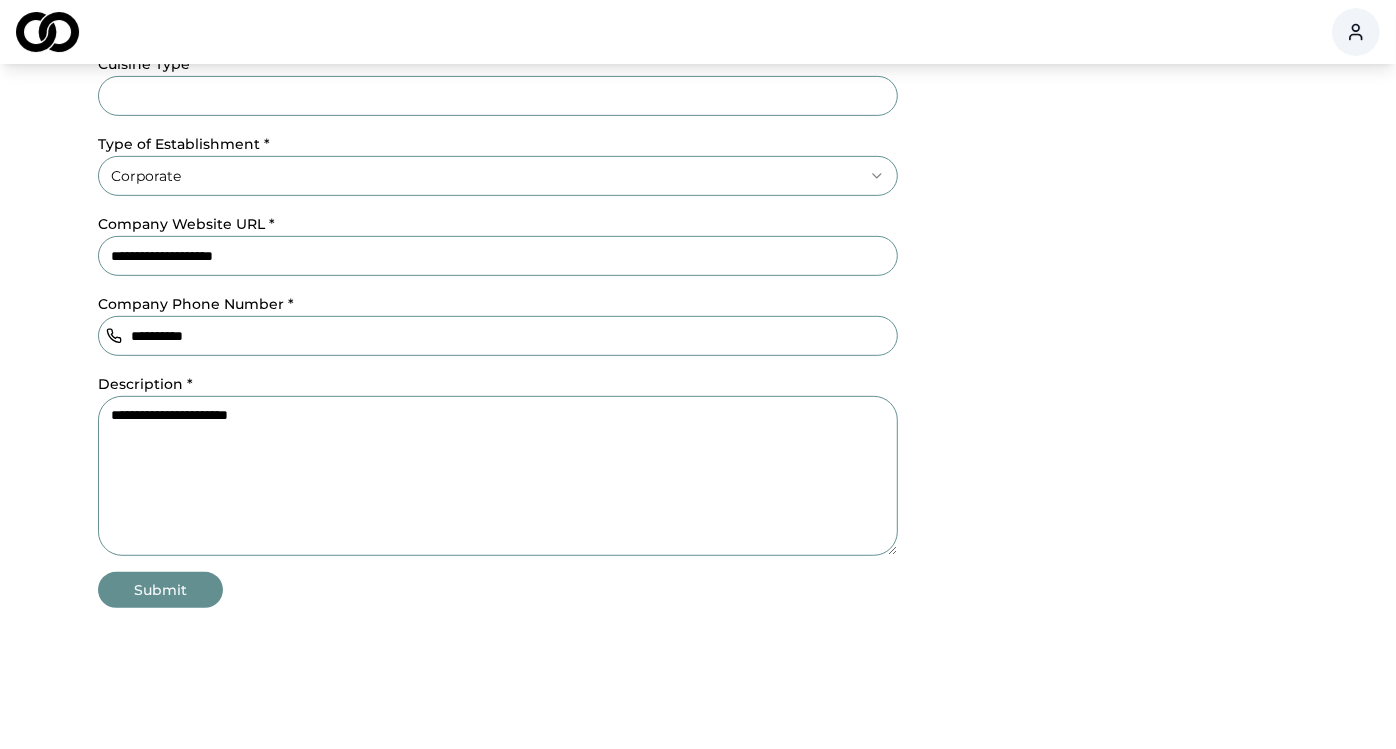 click on "**********" at bounding box center [498, 476] 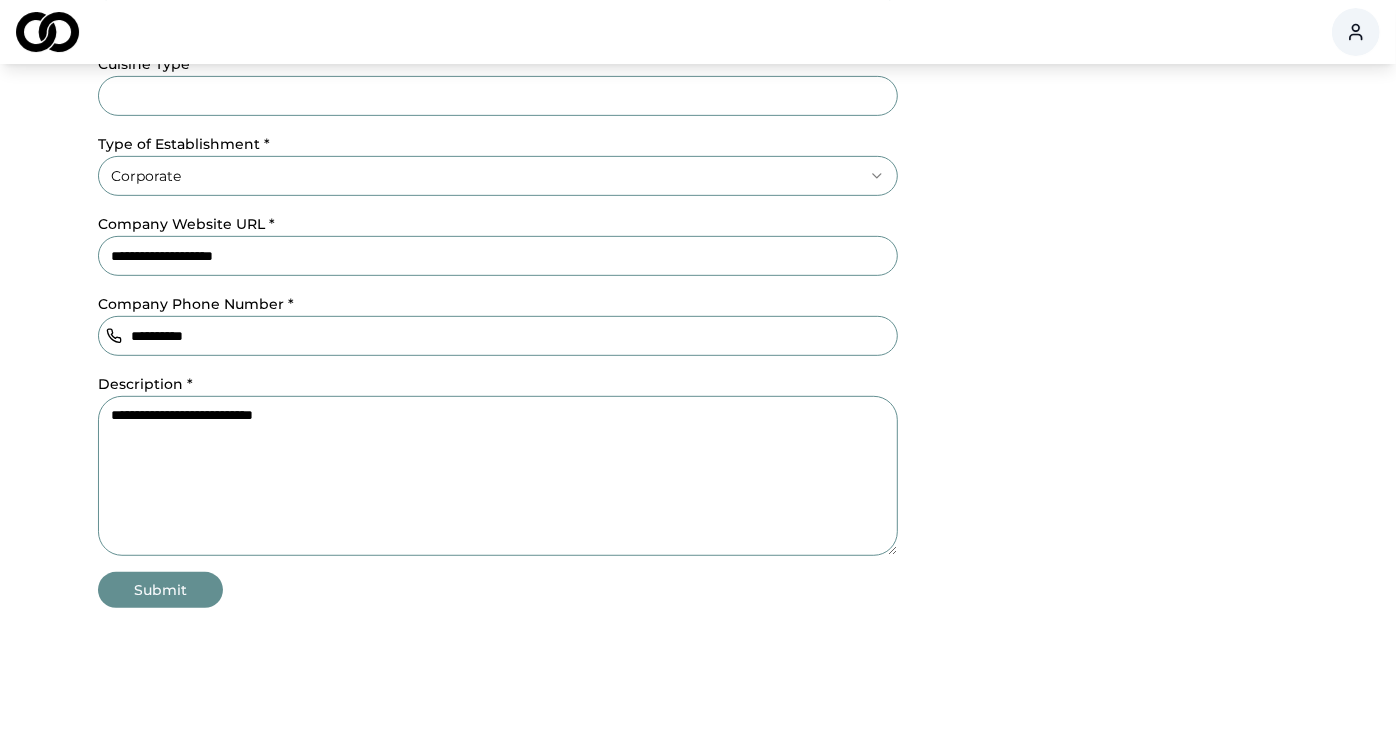click on "**********" at bounding box center (498, 476) 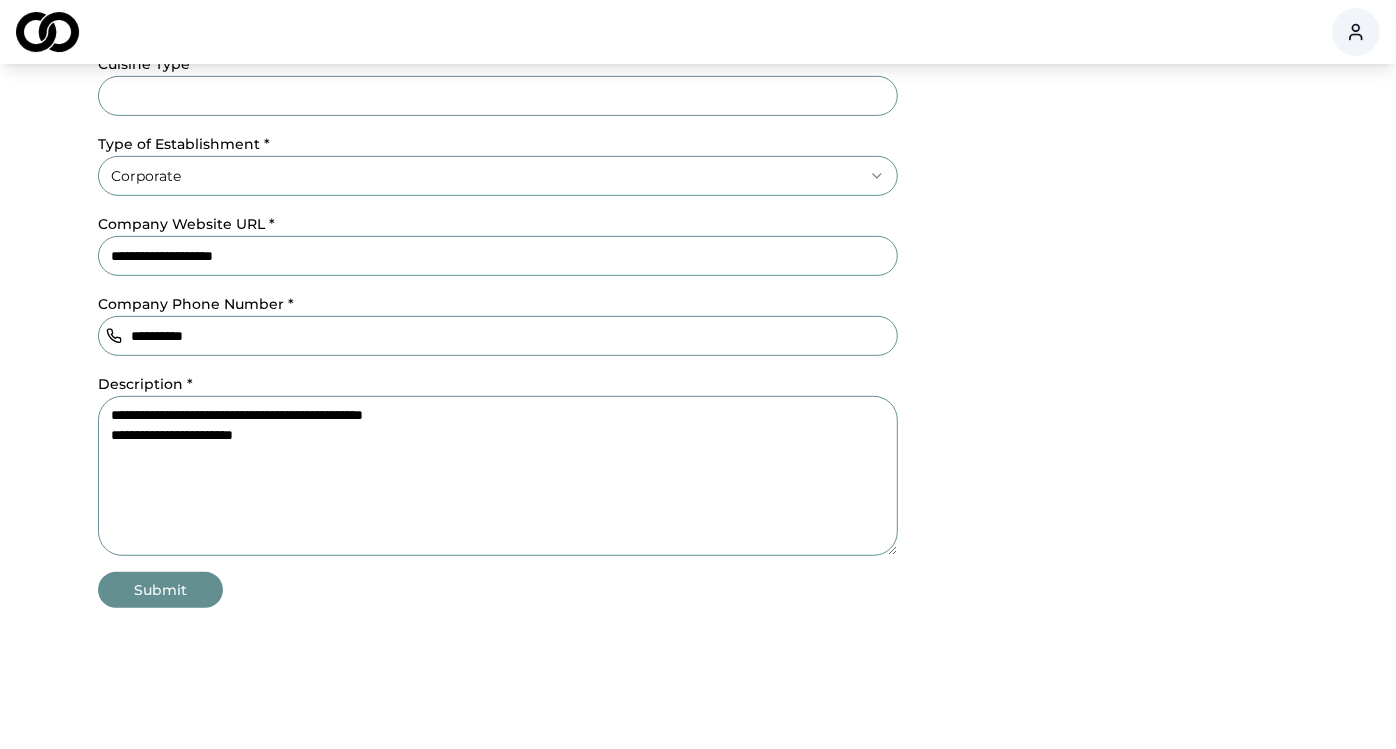 click on "**********" at bounding box center (498, 476) 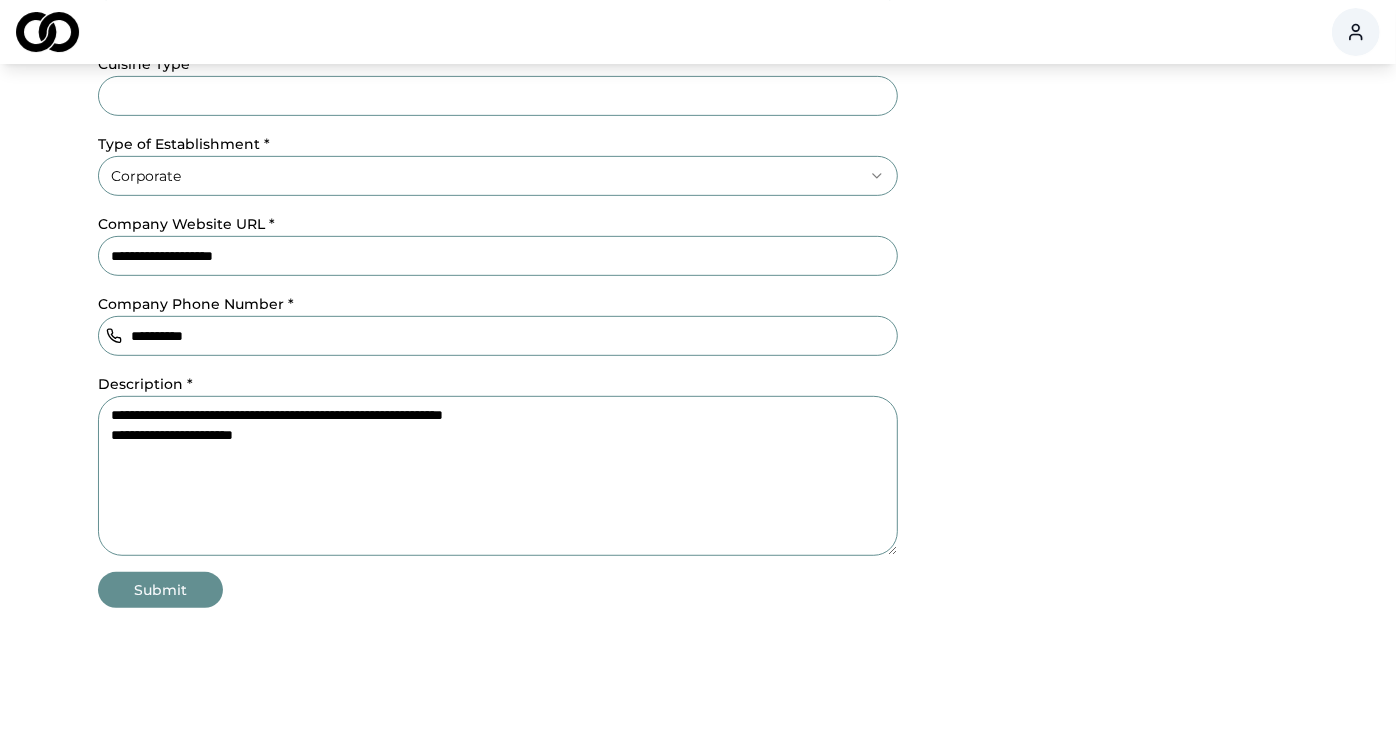 click on "**********" at bounding box center [498, 476] 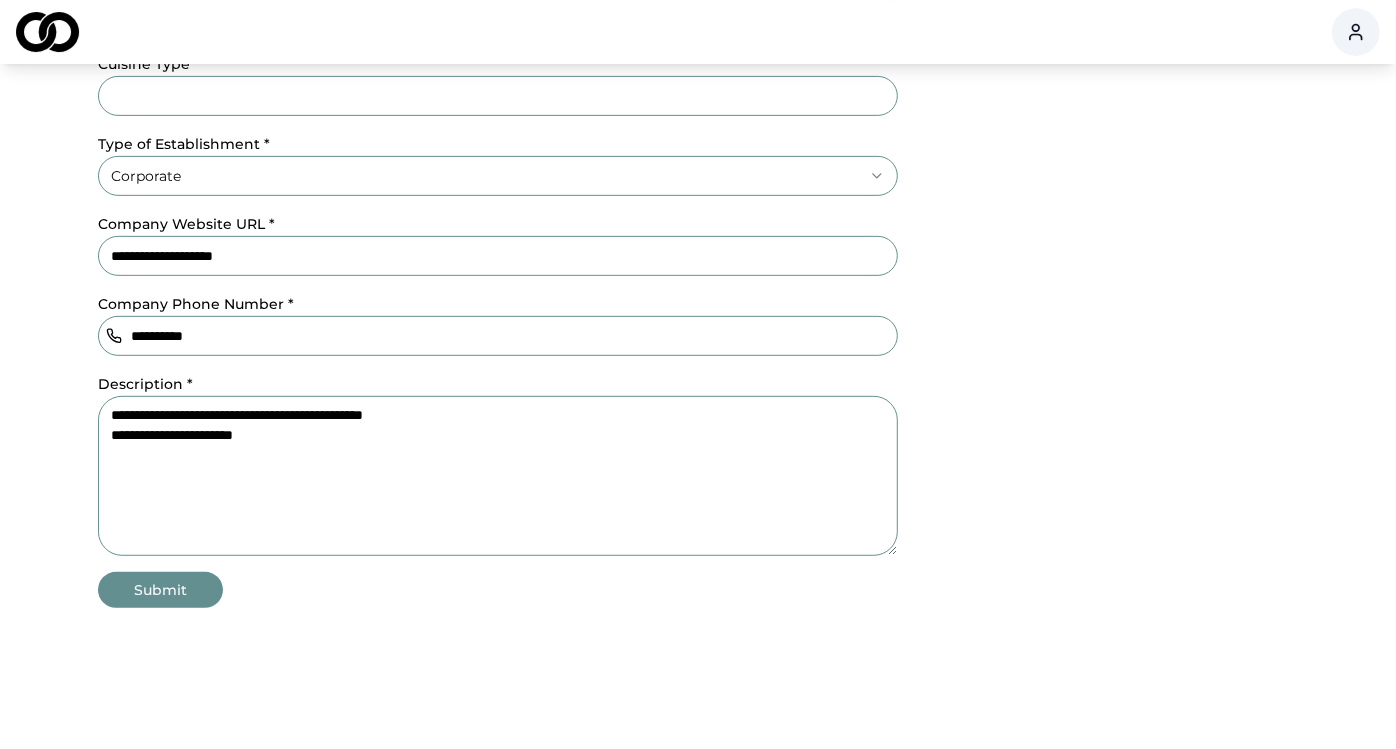 drag, startPoint x: 473, startPoint y: 413, endPoint x: 106, endPoint y: 415, distance: 367.00546 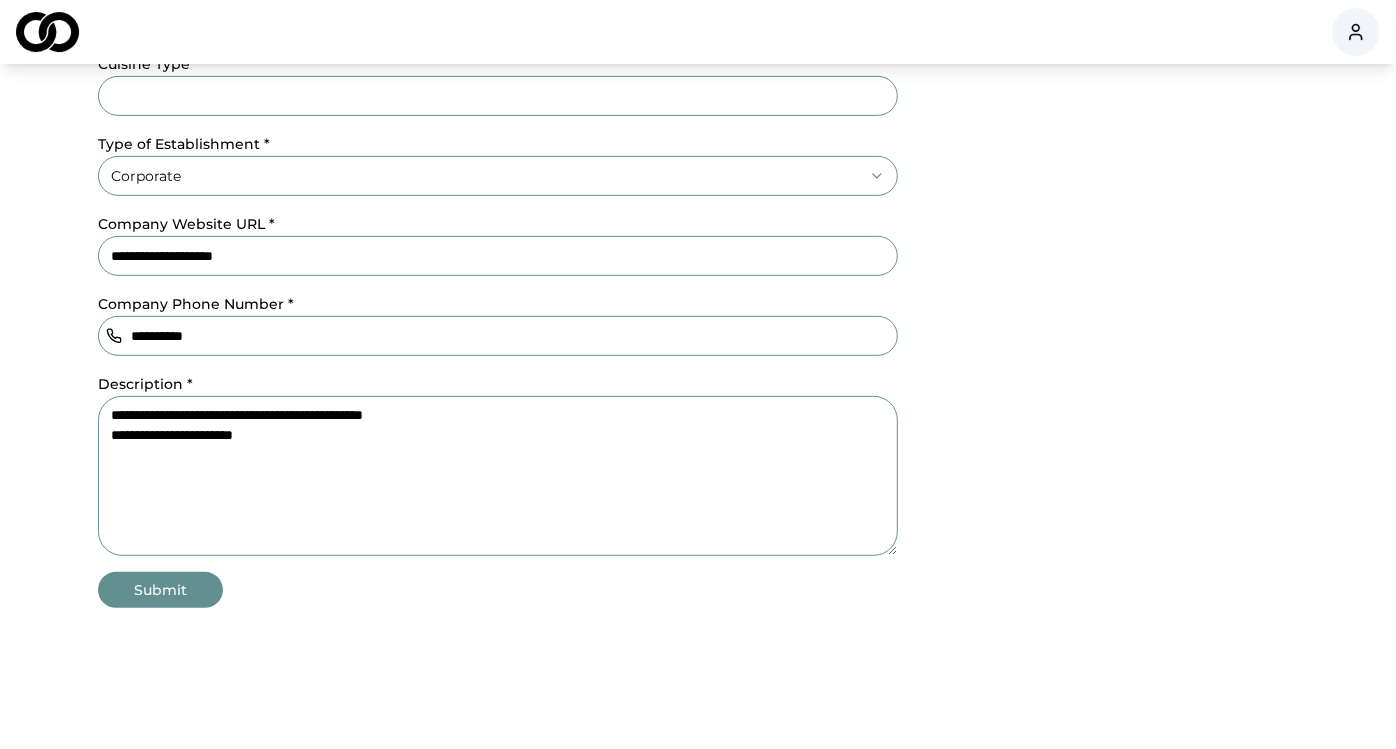 click on "**********" at bounding box center [498, 476] 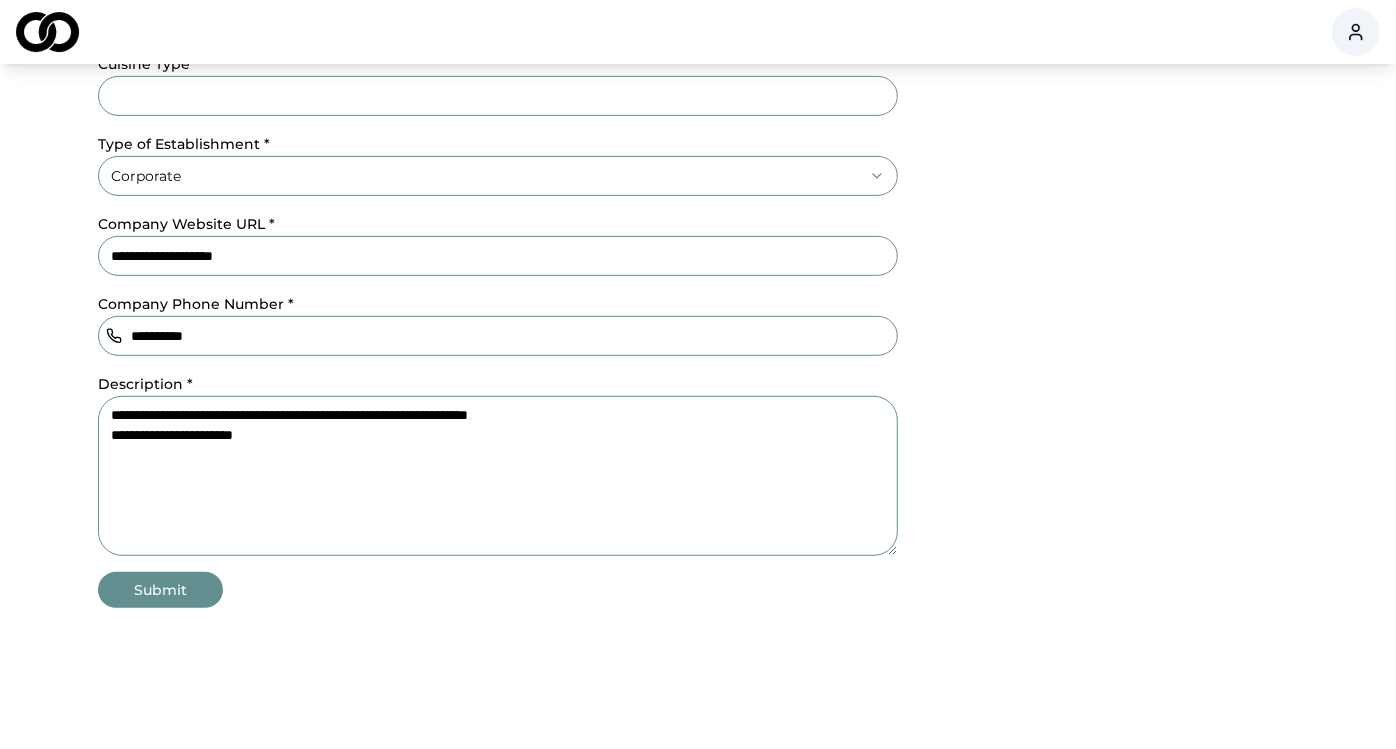 drag, startPoint x: 369, startPoint y: 445, endPoint x: 102, endPoint y: 446, distance: 267.00186 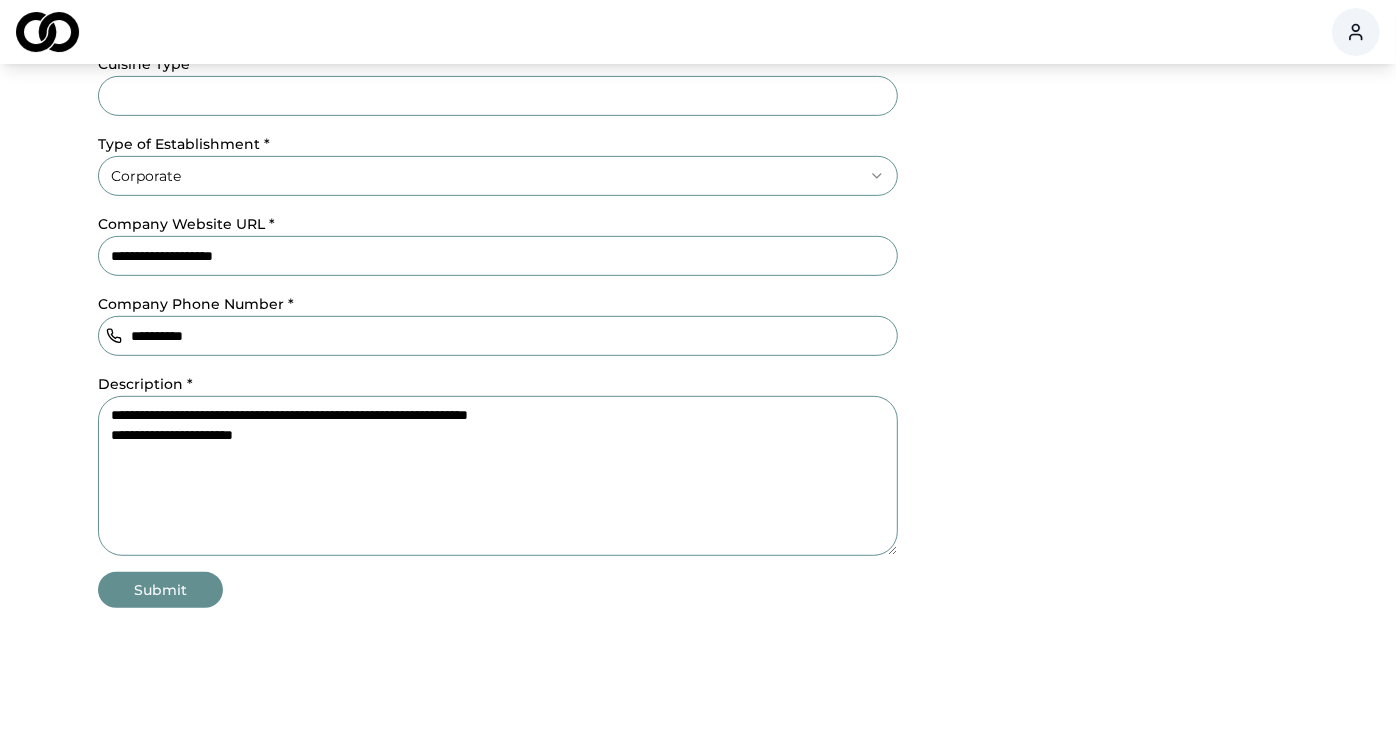 click on "**********" at bounding box center (498, 476) 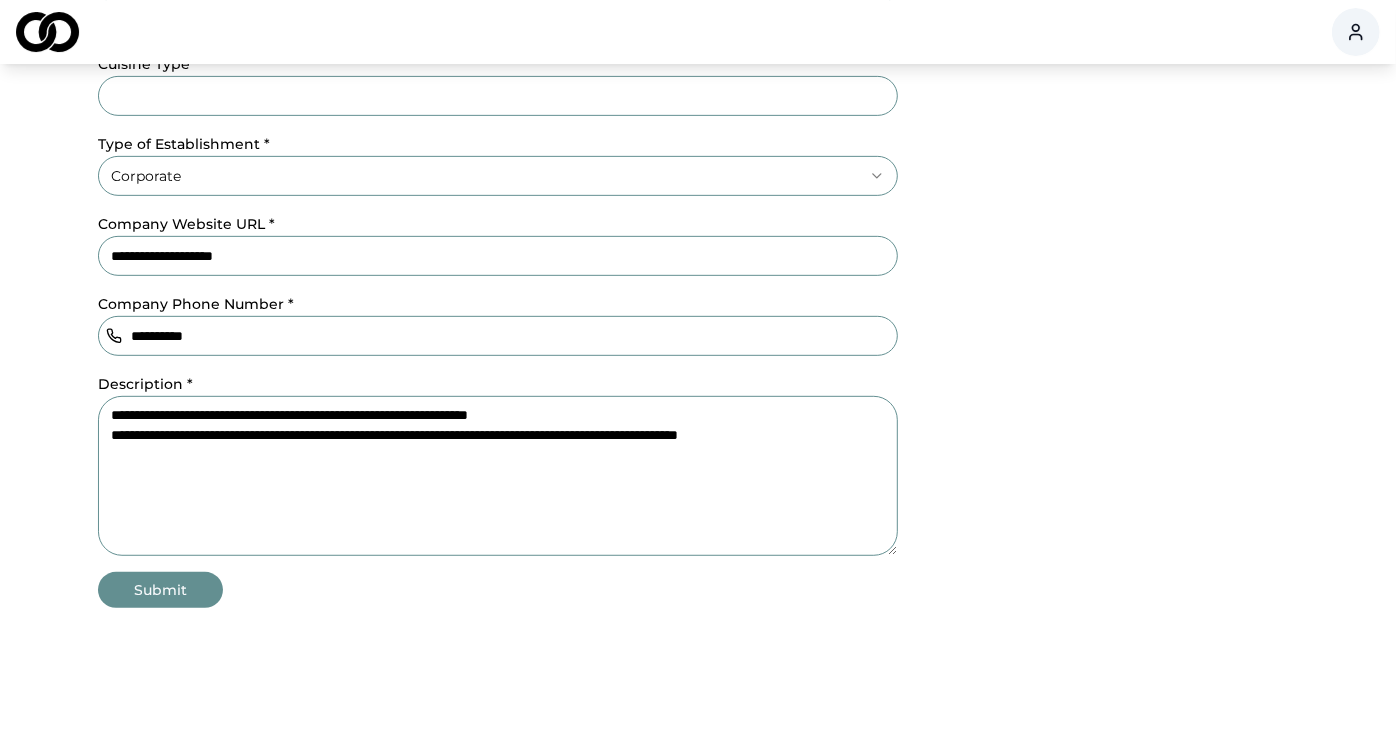click on "**********" at bounding box center (498, 476) 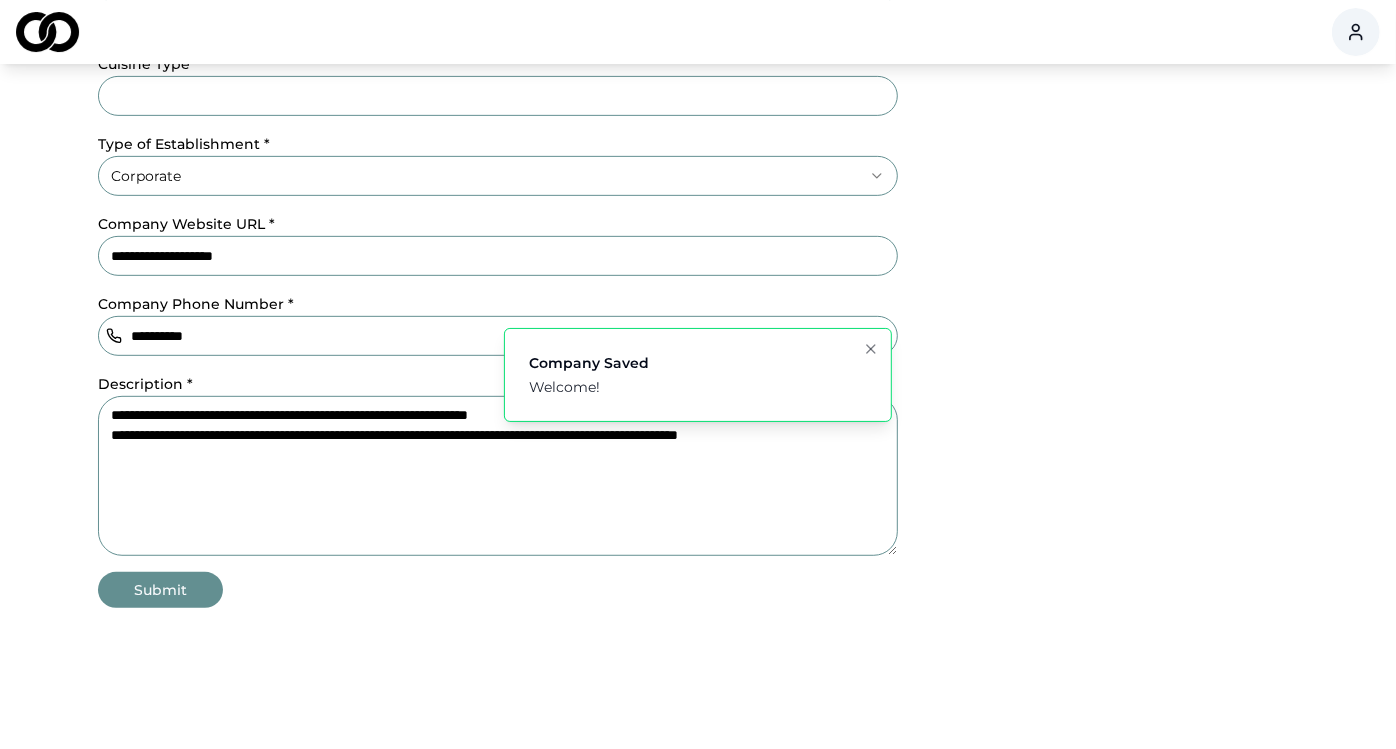 scroll, scrollTop: 0, scrollLeft: 0, axis: both 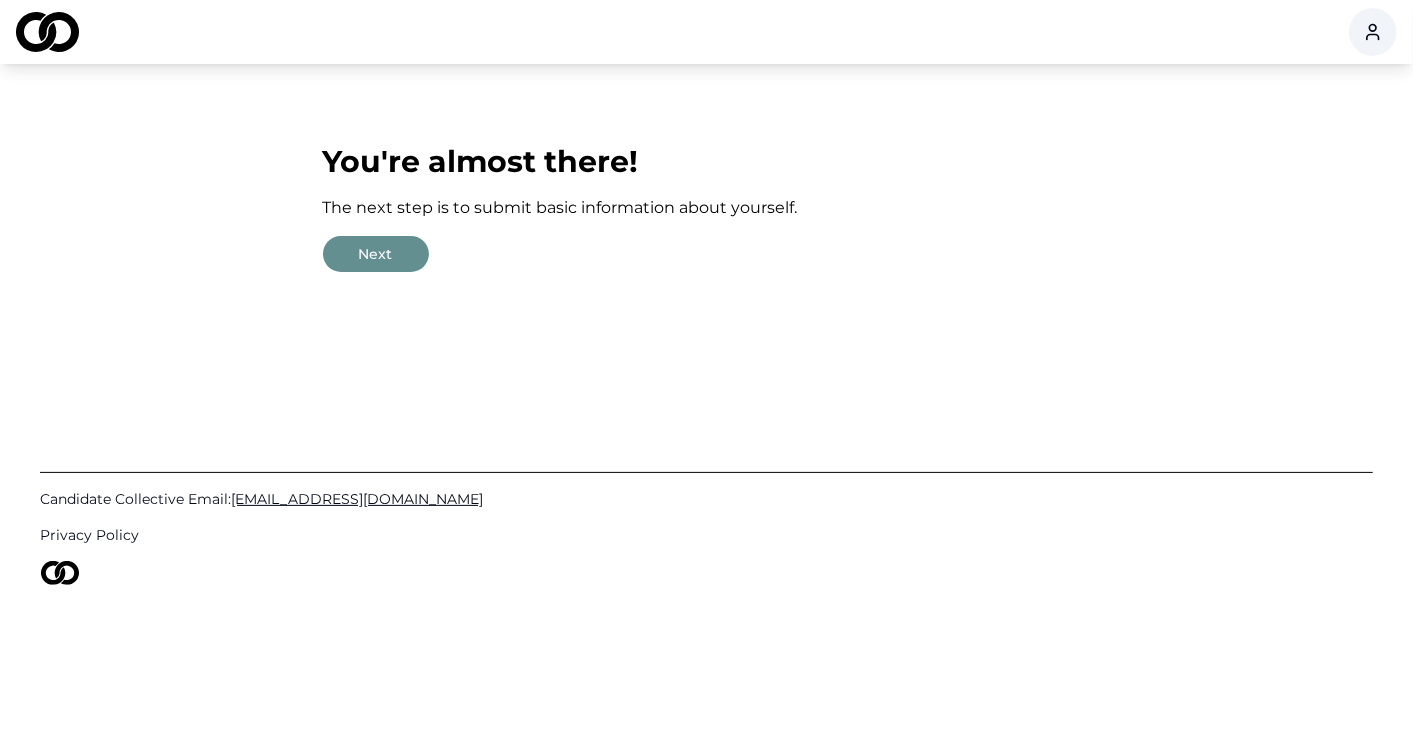 click on "Next" at bounding box center (376, 254) 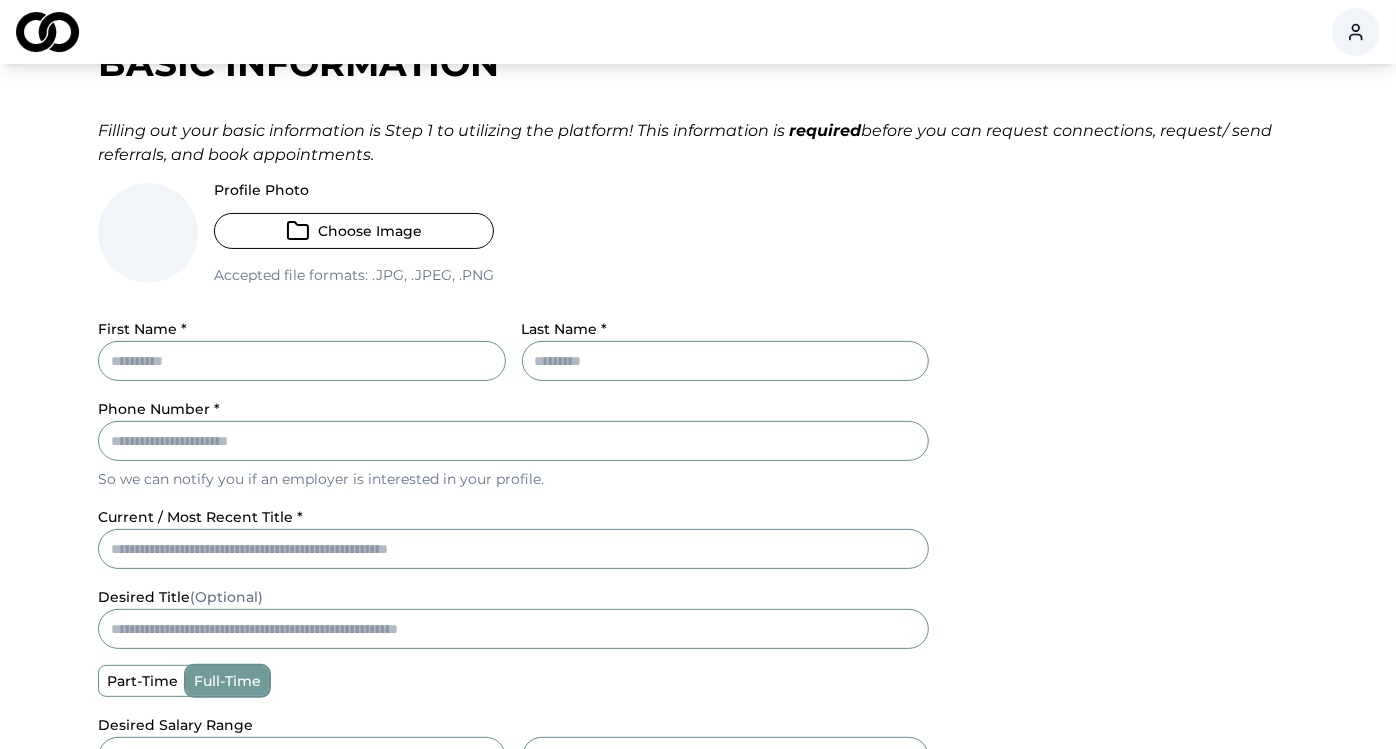 scroll, scrollTop: 75, scrollLeft: 0, axis: vertical 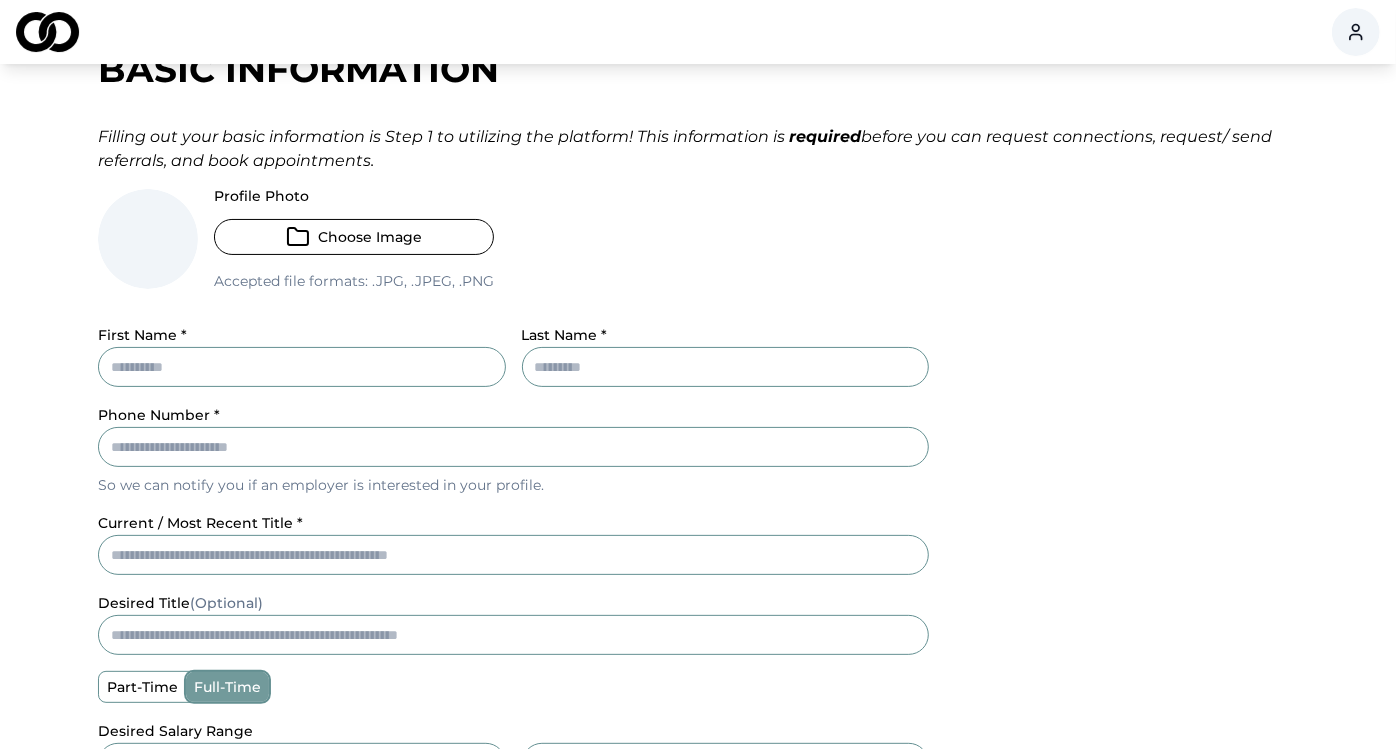 click on "First Name *" at bounding box center (302, 367) 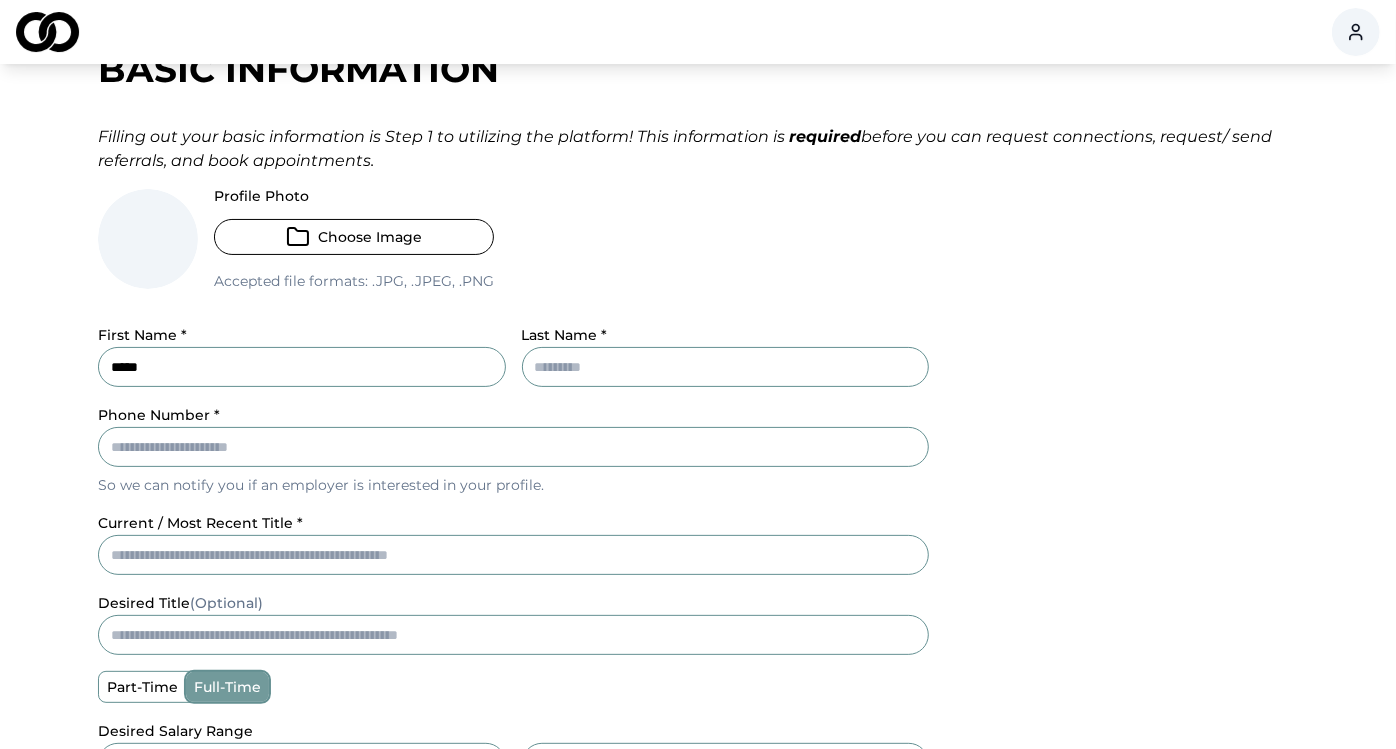 type on "*****" 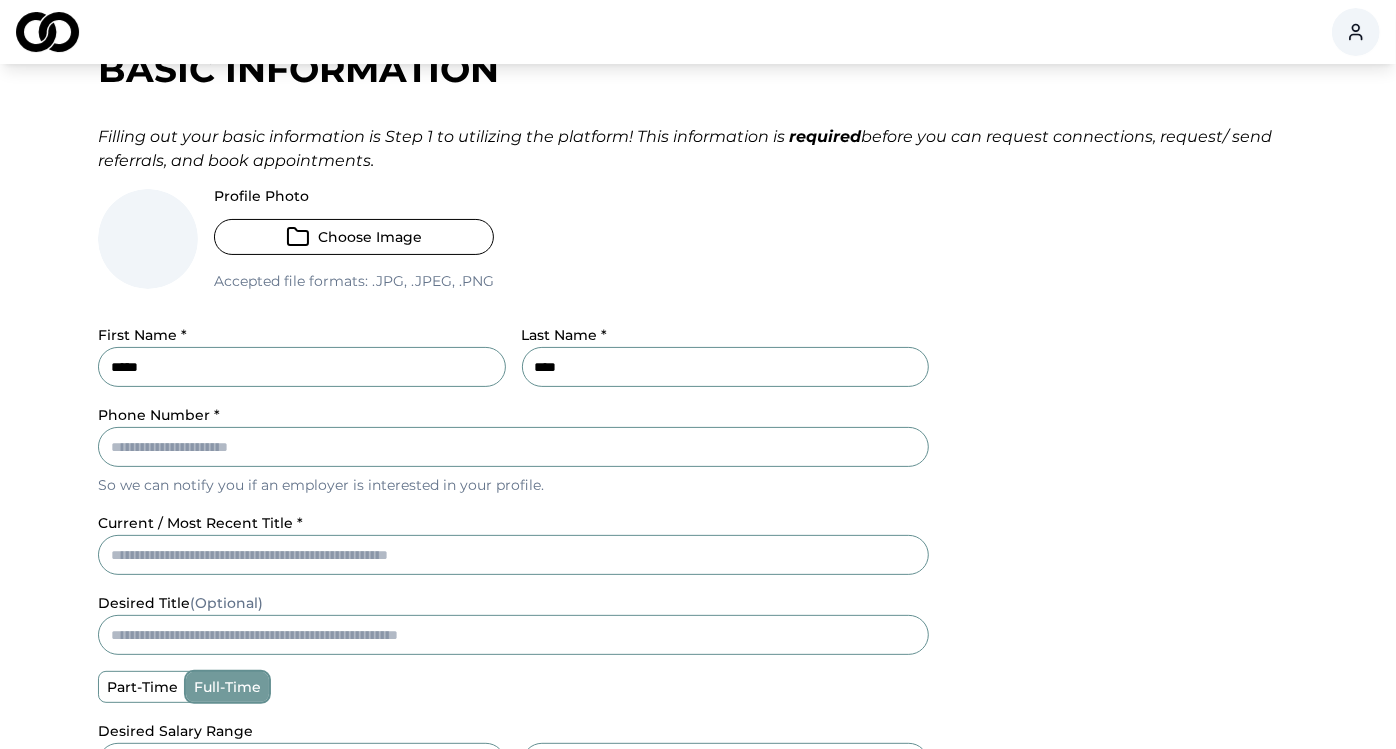 type on "****" 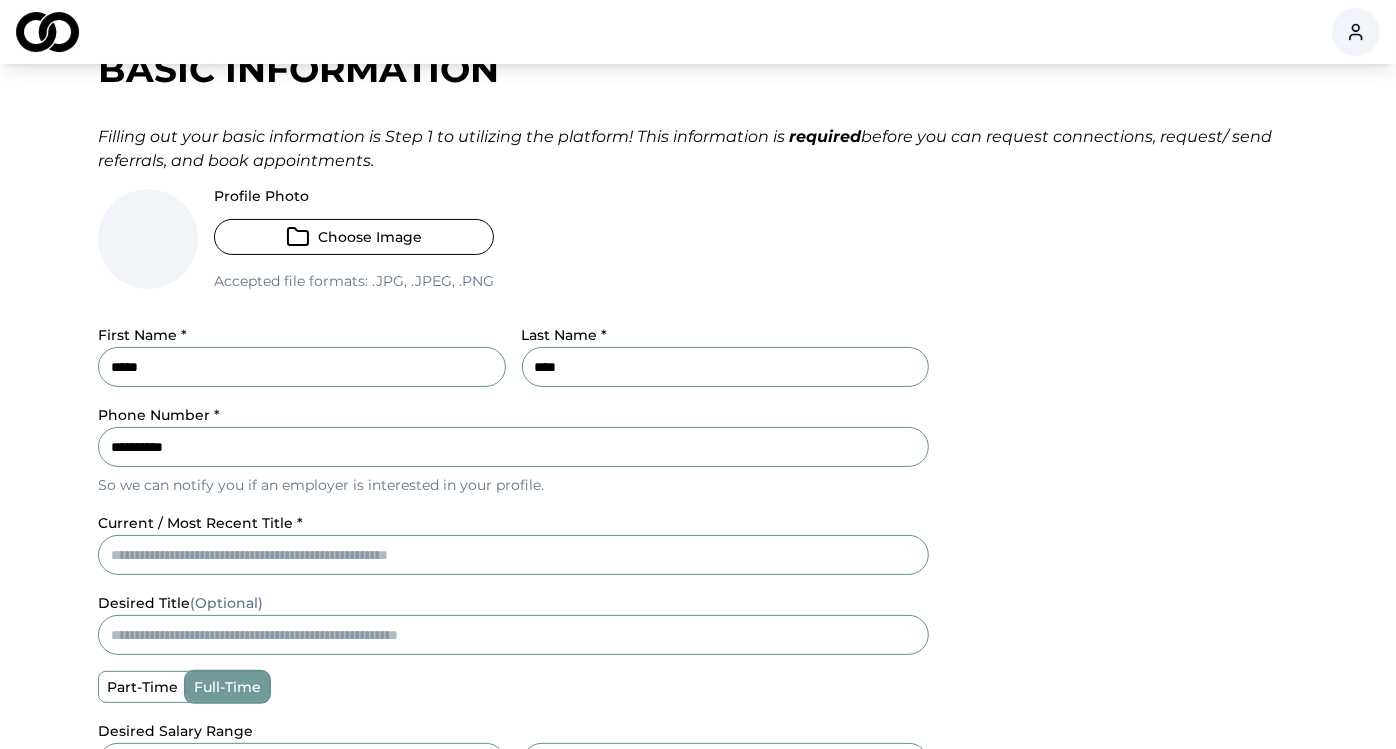type on "**********" 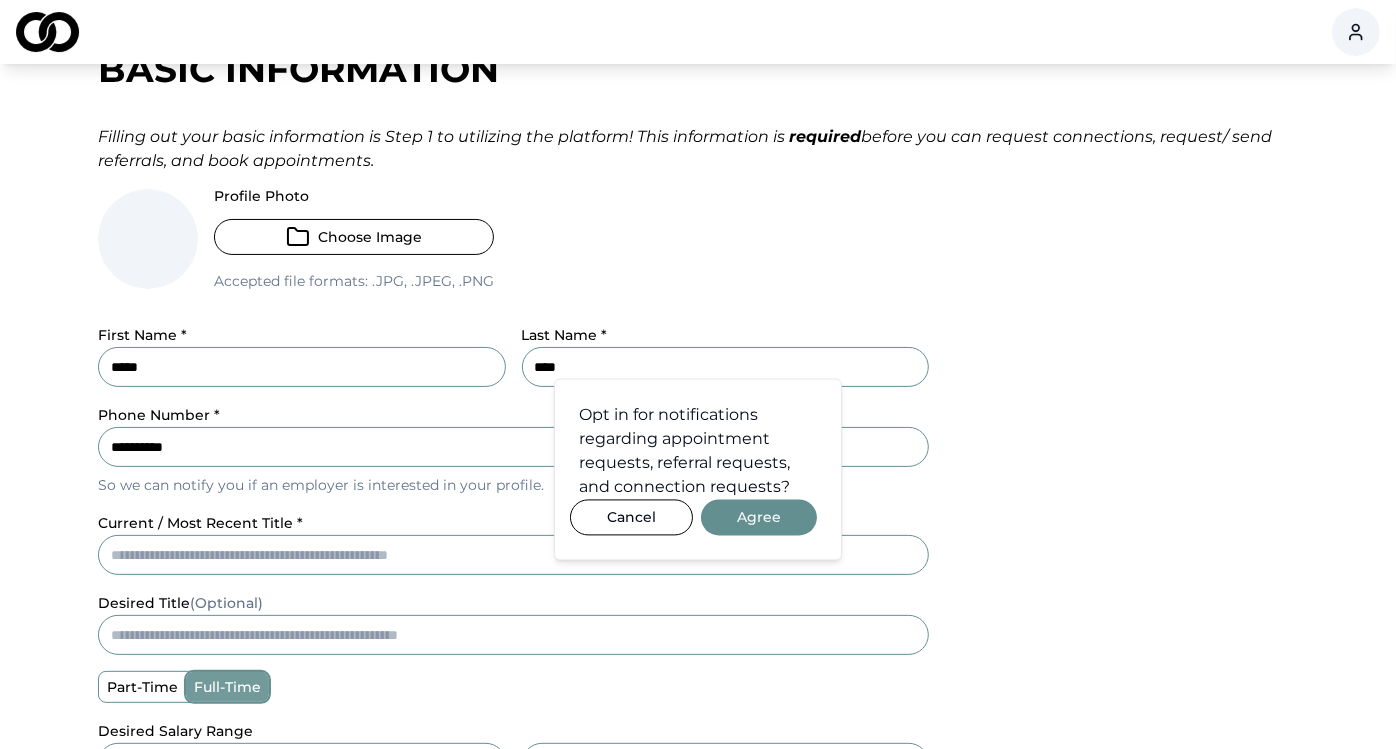 type 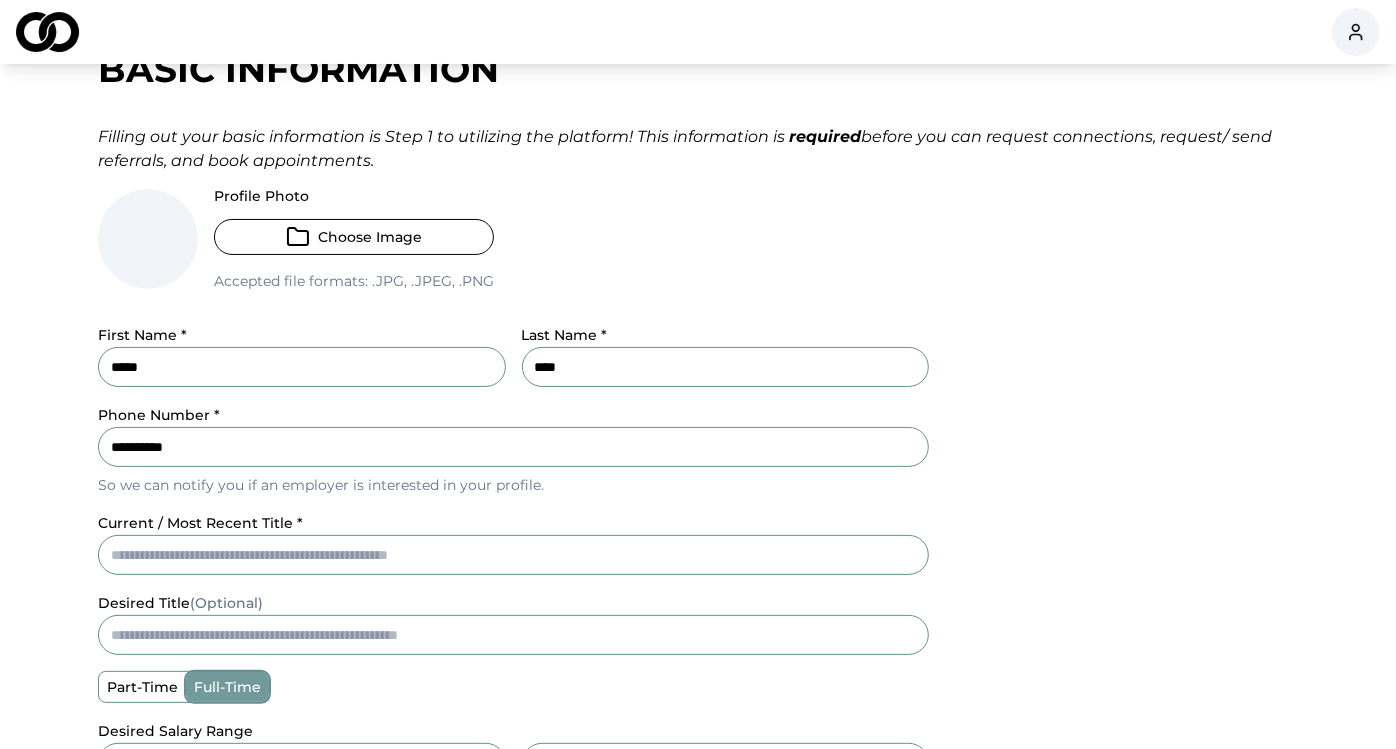 click on "current / most recent title *" at bounding box center [513, 555] 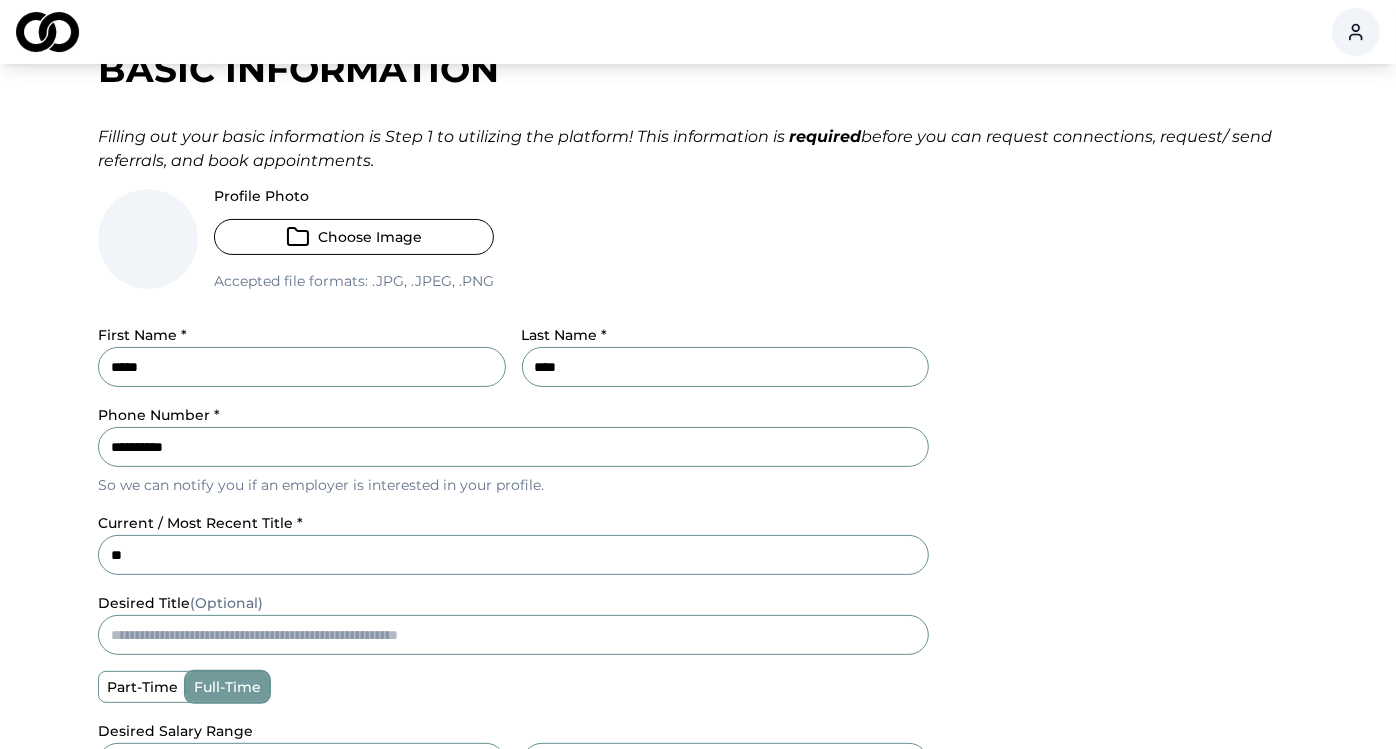 type on "*******" 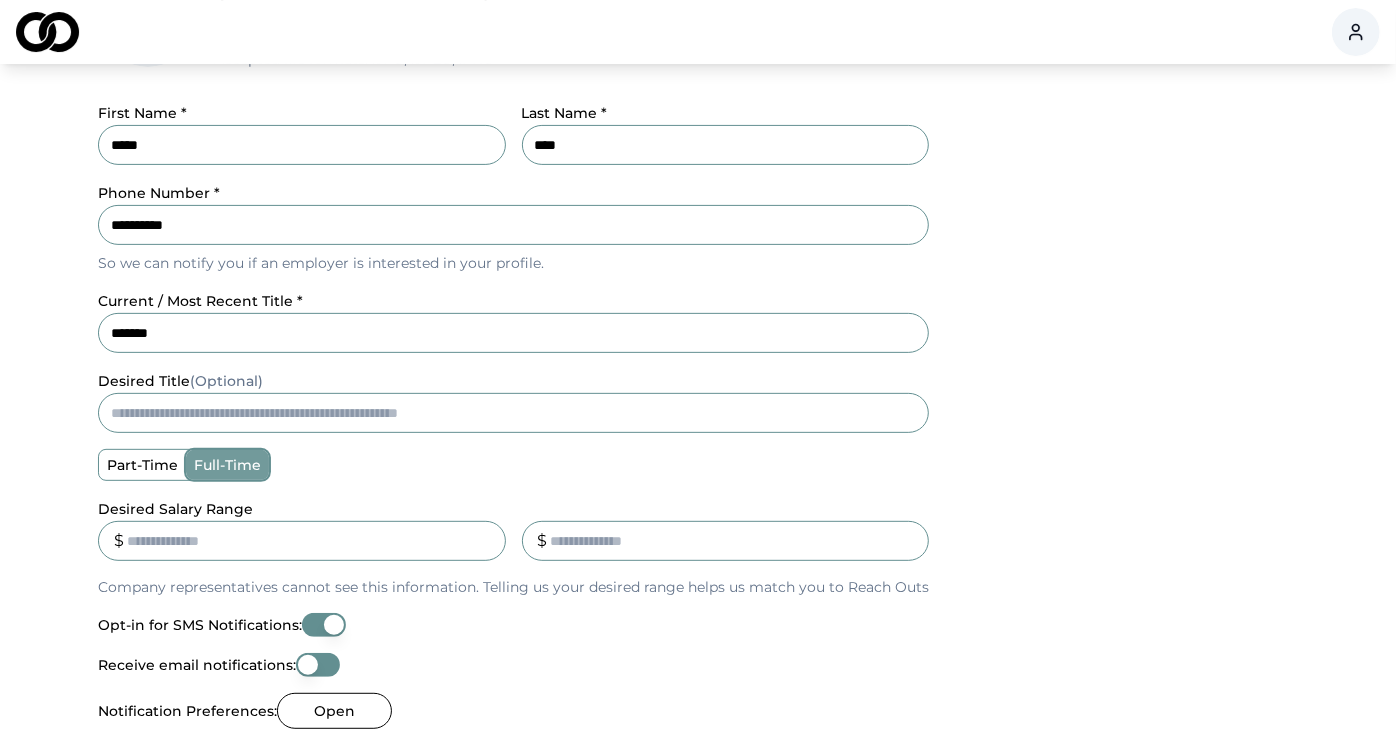 scroll, scrollTop: 520, scrollLeft: 0, axis: vertical 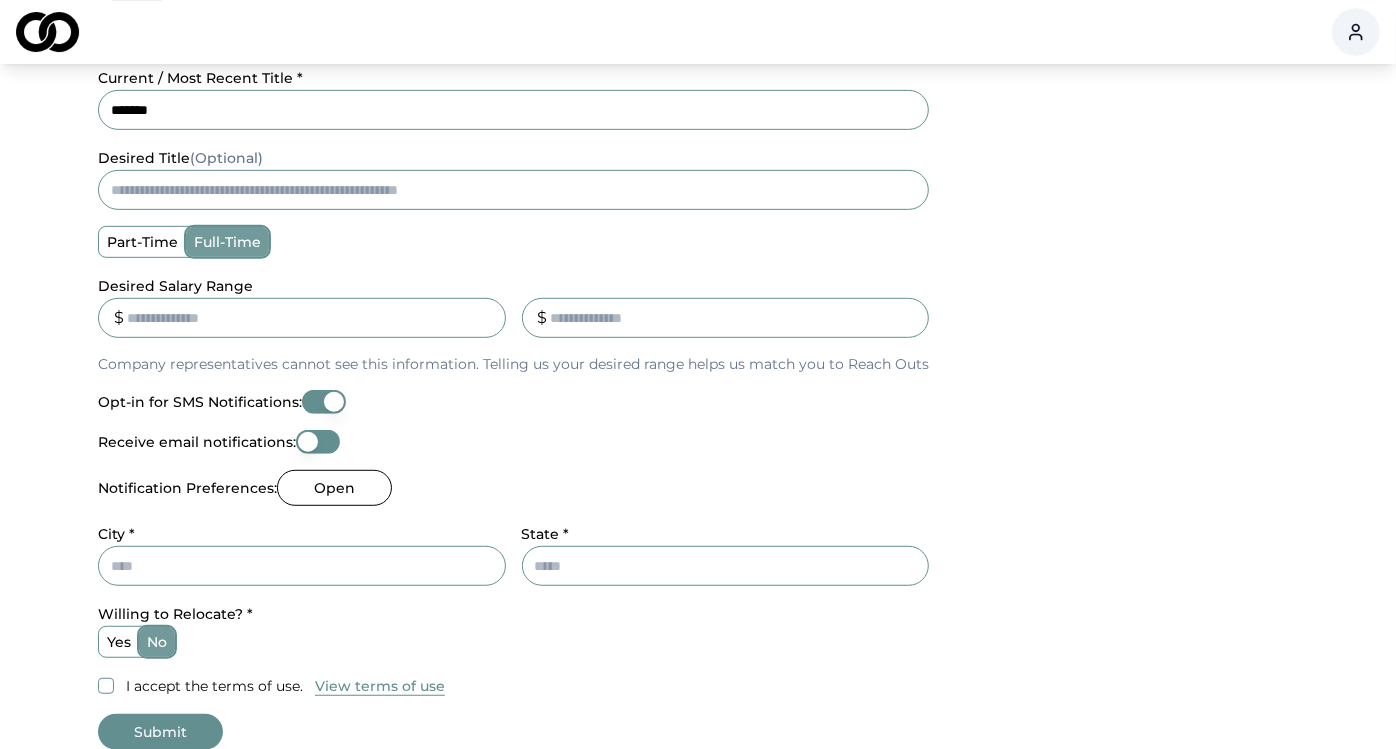 click on "Desired Salary Range" at bounding box center [302, 318] 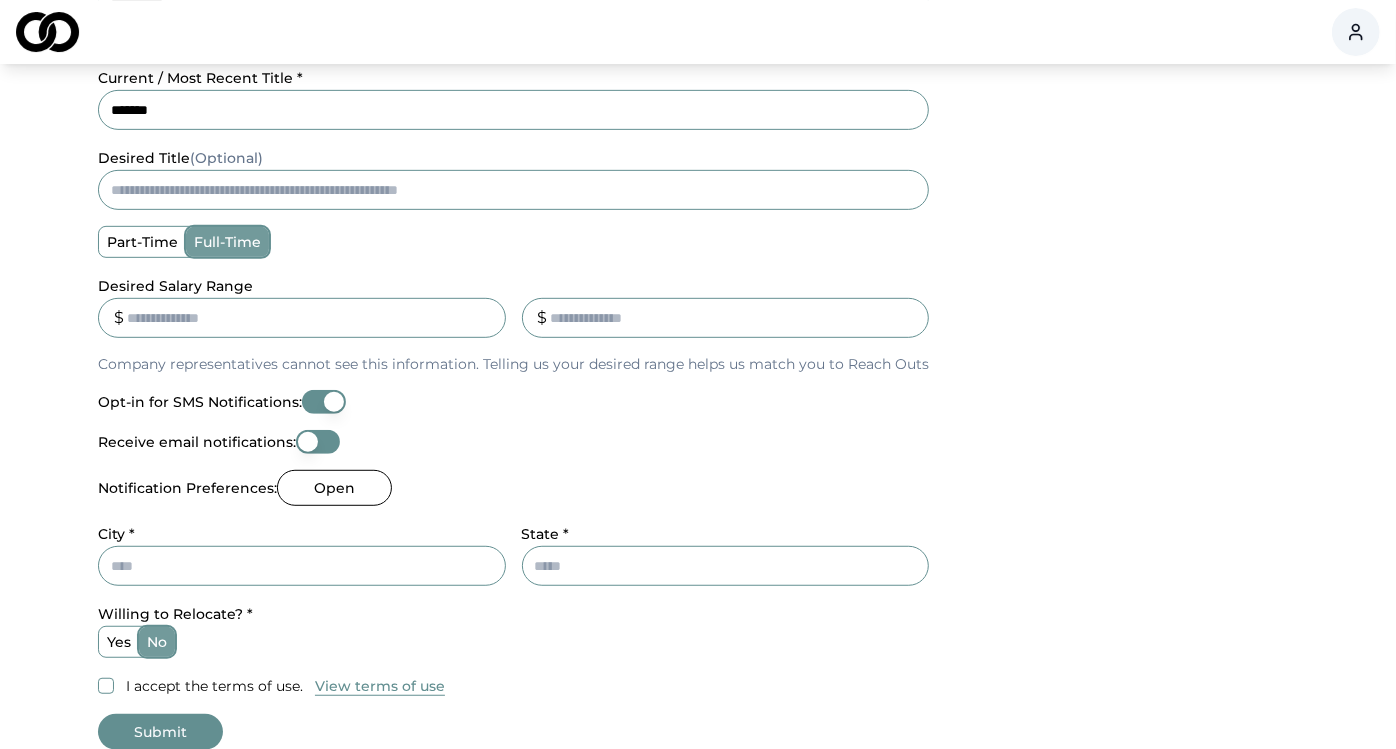 type on "******" 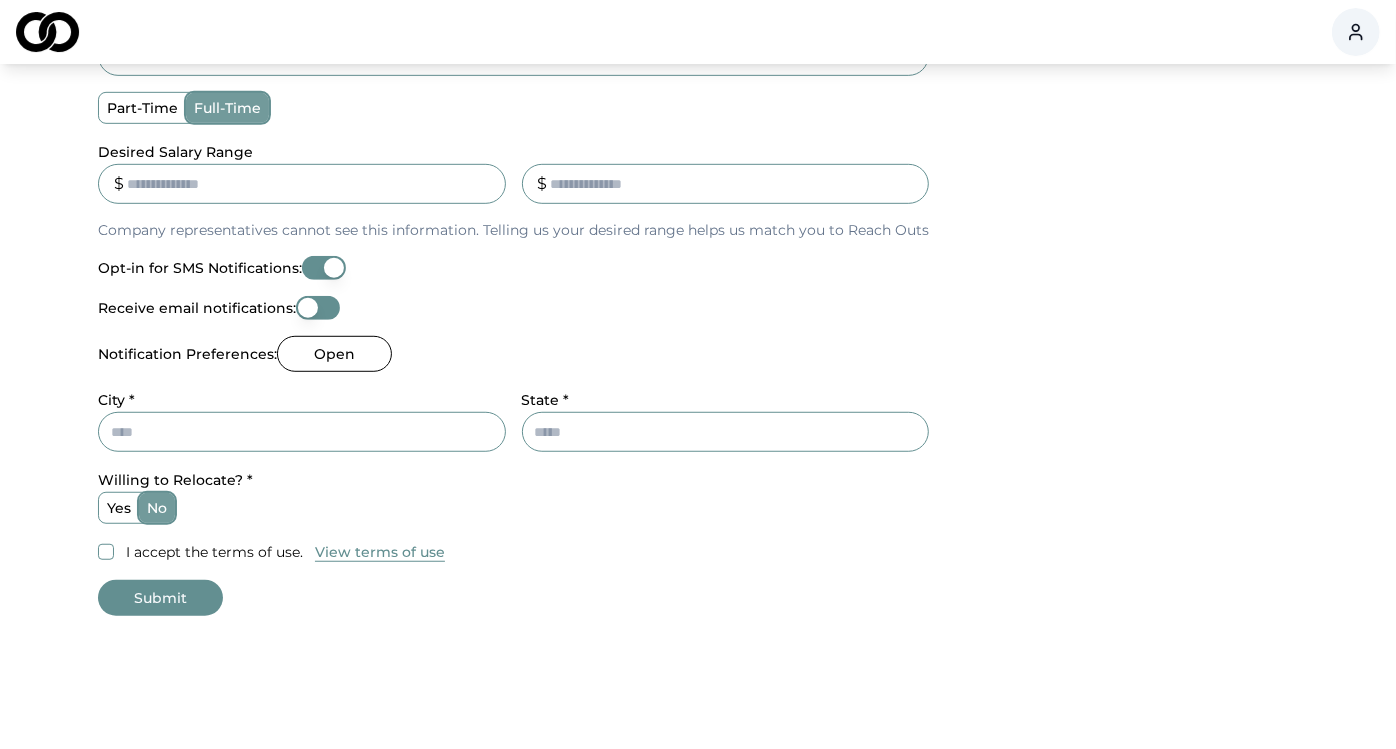 scroll, scrollTop: 655, scrollLeft: 0, axis: vertical 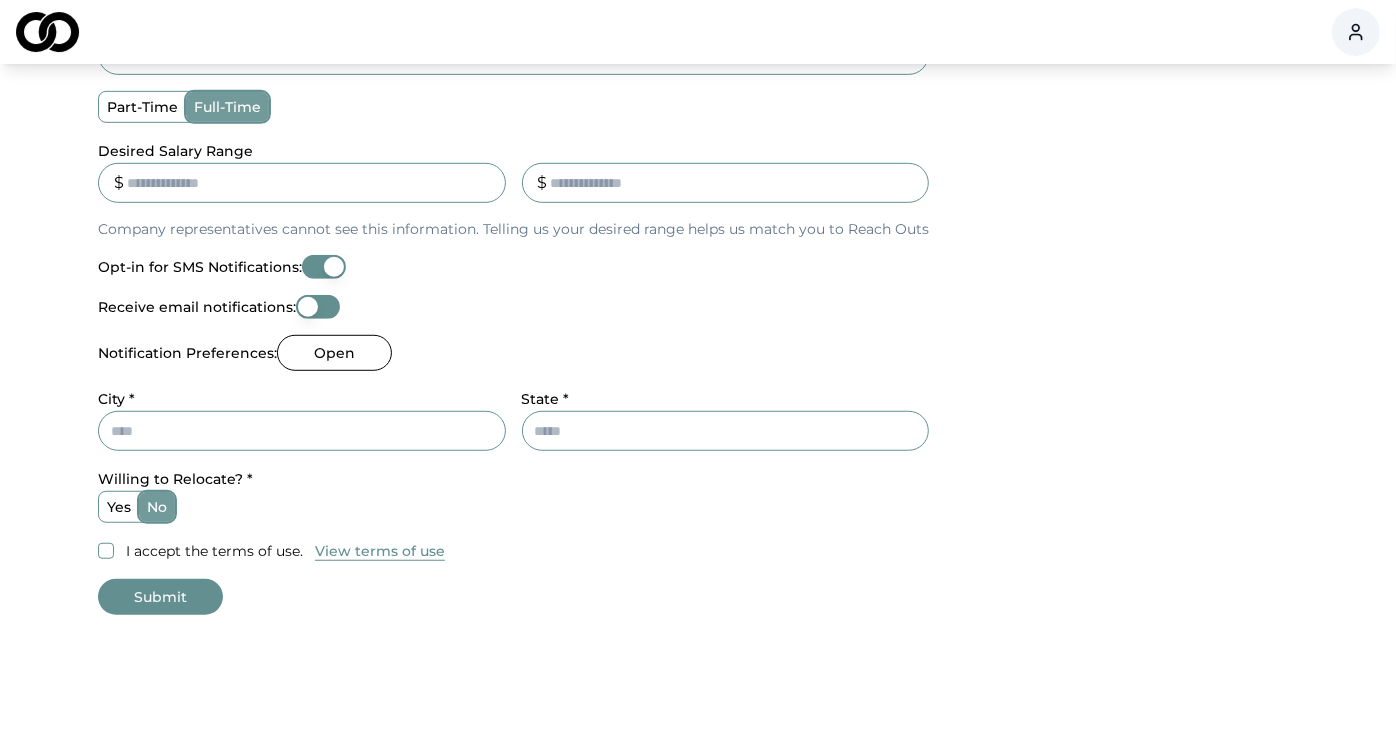 type on "******" 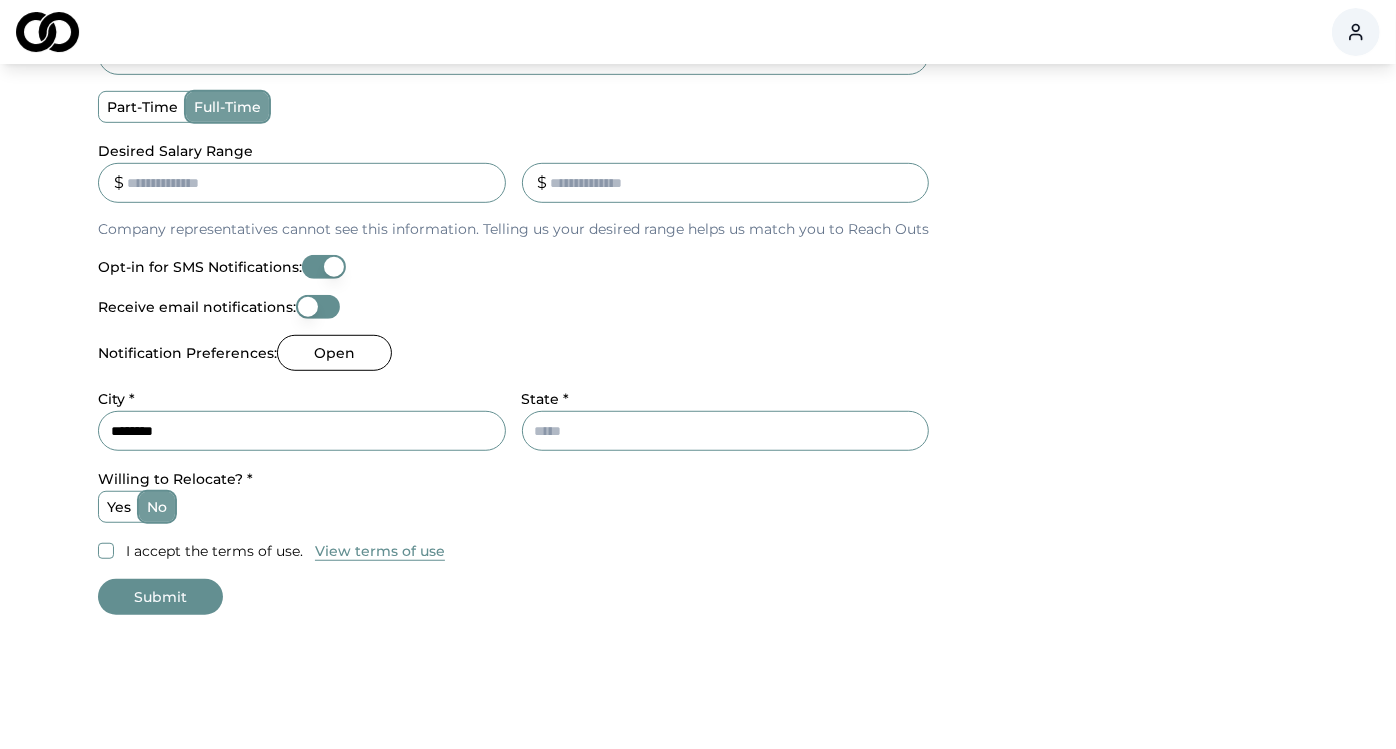 type on "********" 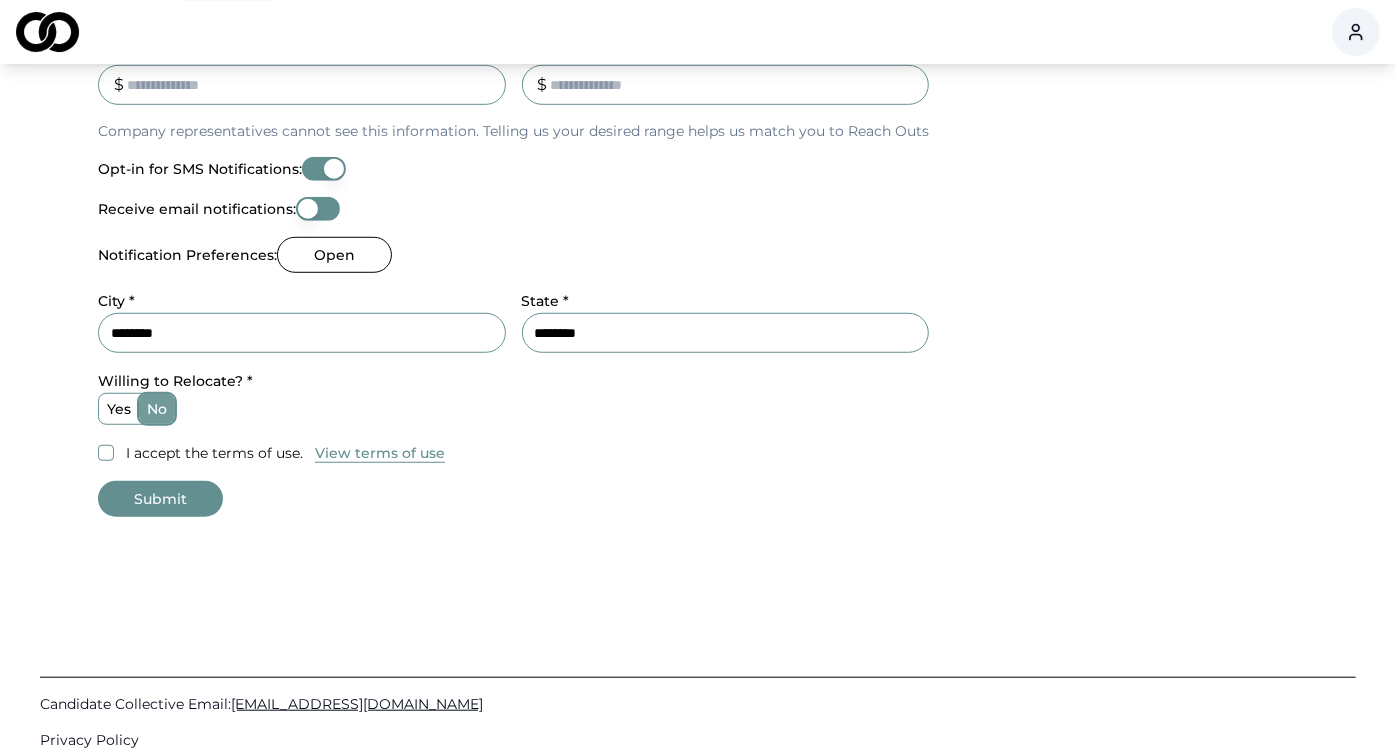 scroll, scrollTop: 754, scrollLeft: 0, axis: vertical 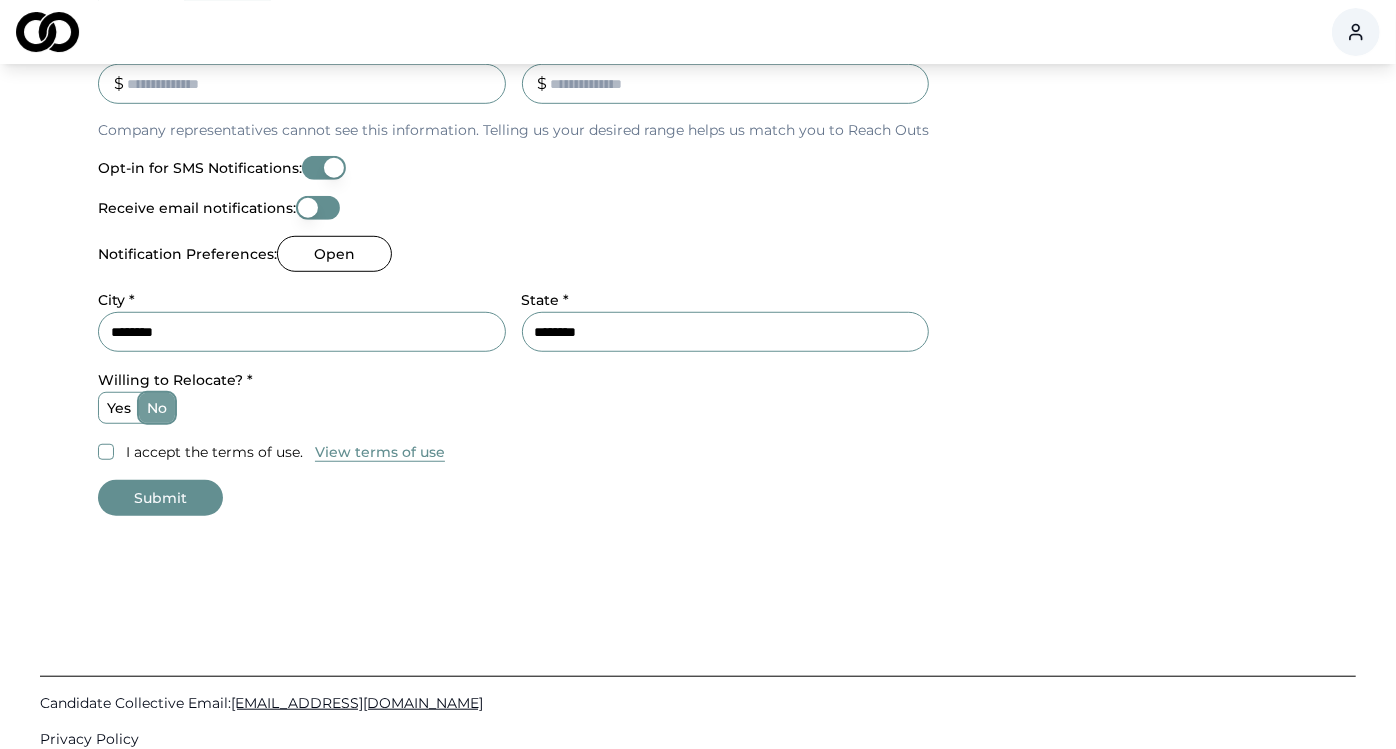 click on "yes" at bounding box center (119, 408) 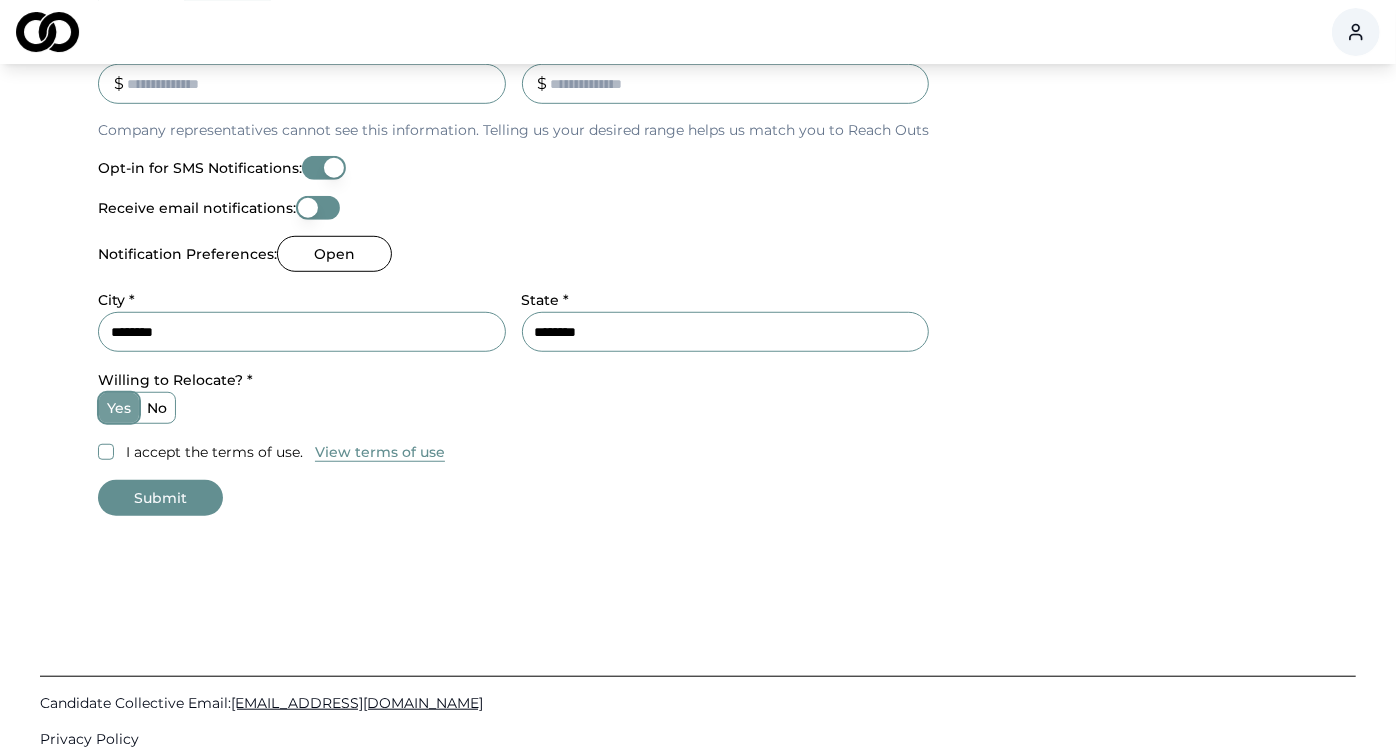 click on "no" at bounding box center (157, 408) 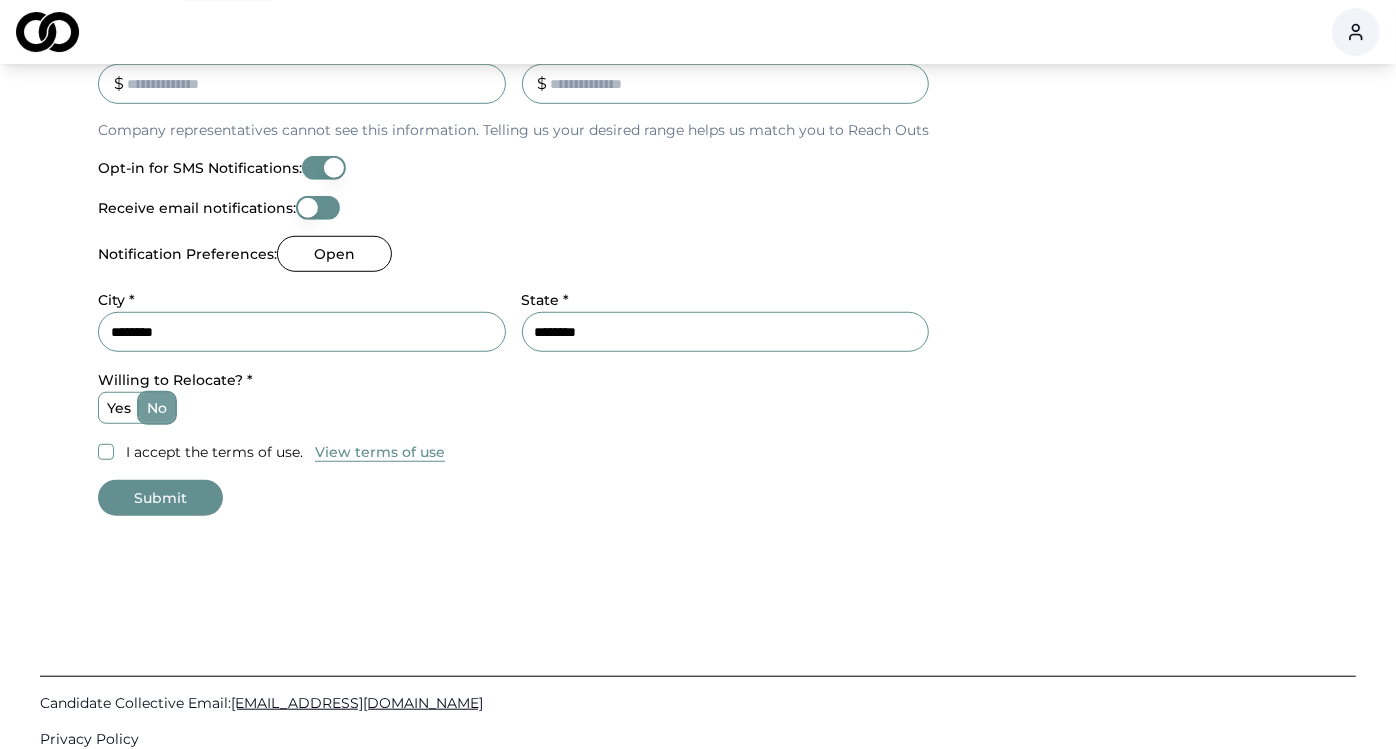click on "I accept the terms of use." at bounding box center (106, 452) 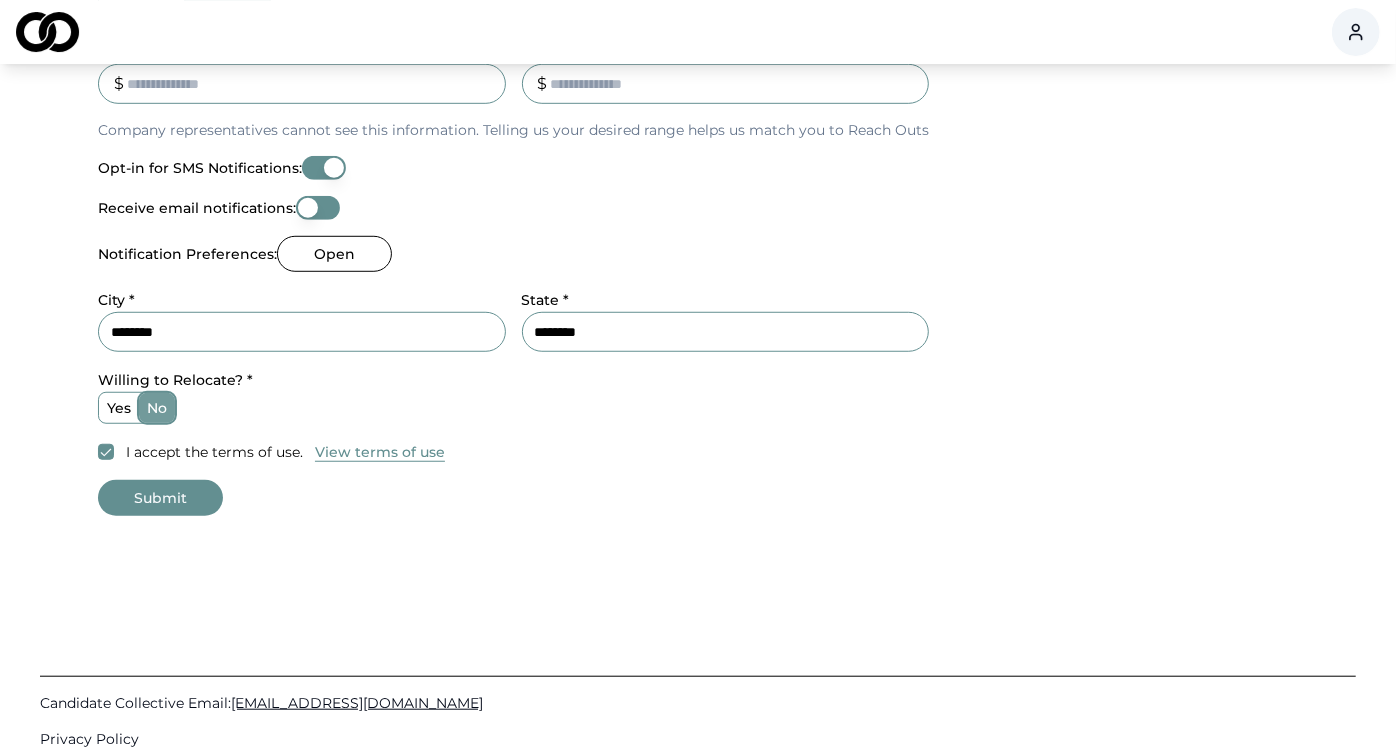 click on "Submit" at bounding box center (160, 498) 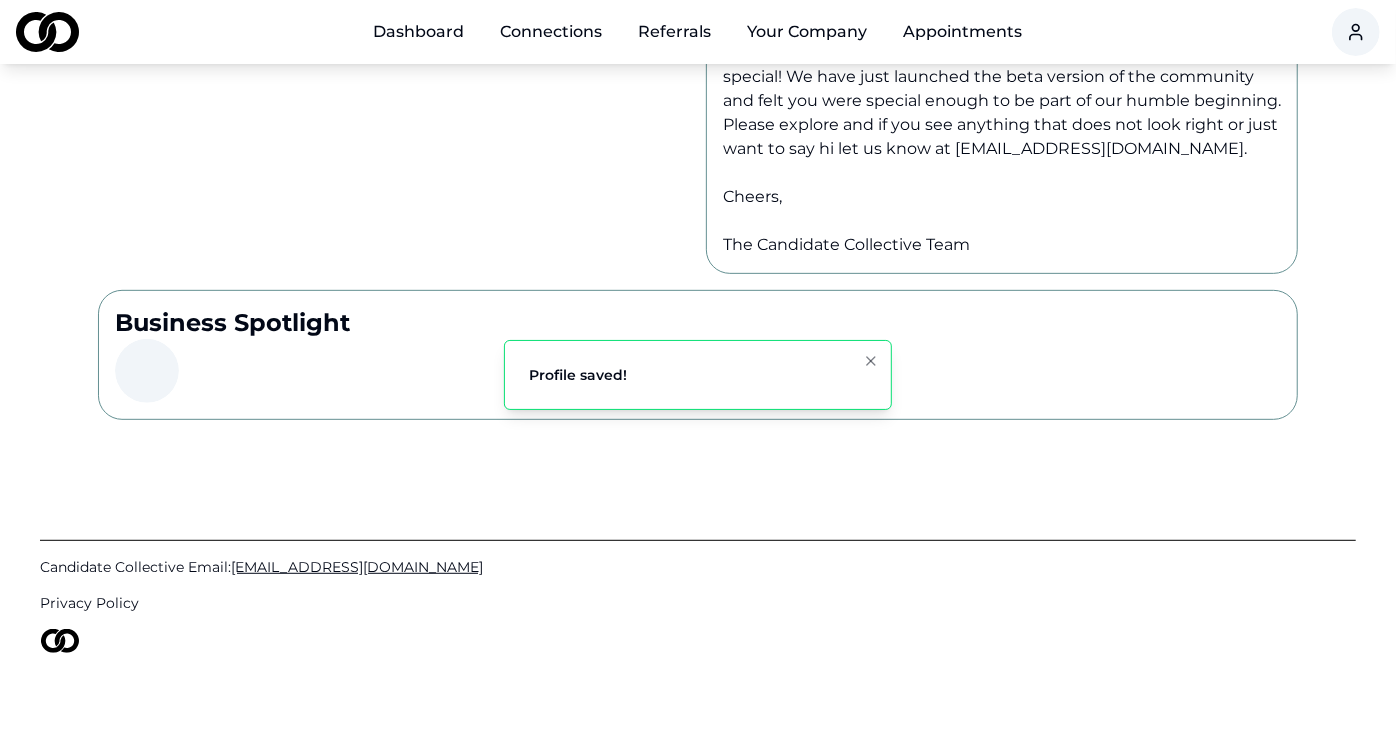 scroll, scrollTop: 0, scrollLeft: 0, axis: both 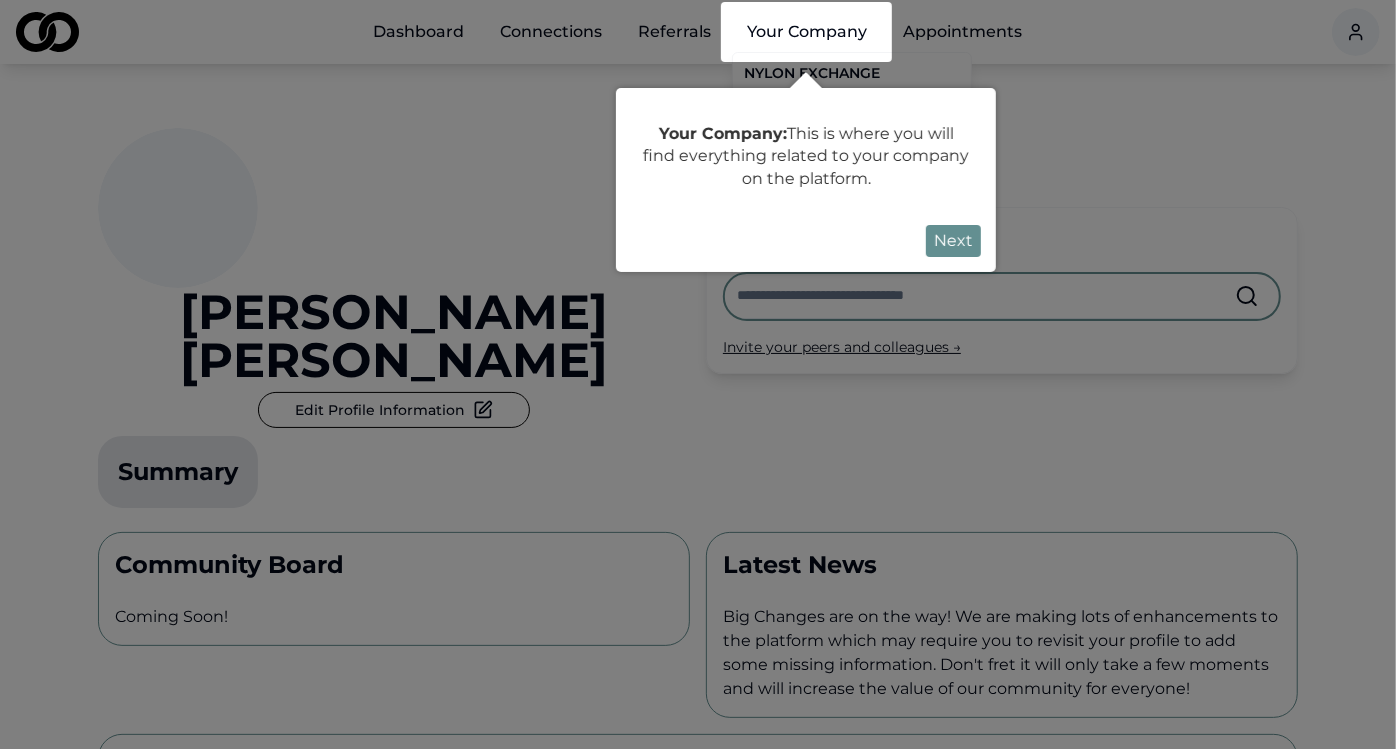 click on "Next" at bounding box center [953, 241] 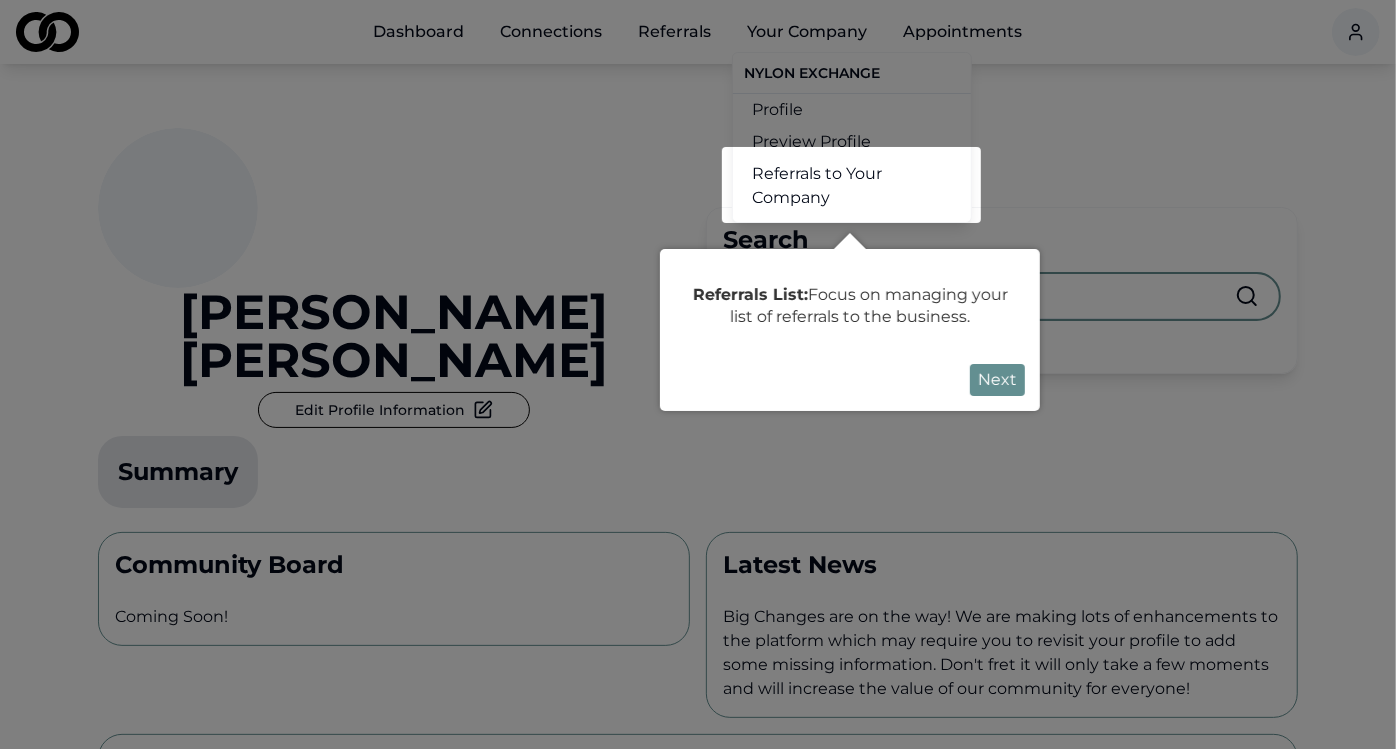click on "Next" at bounding box center (997, 380) 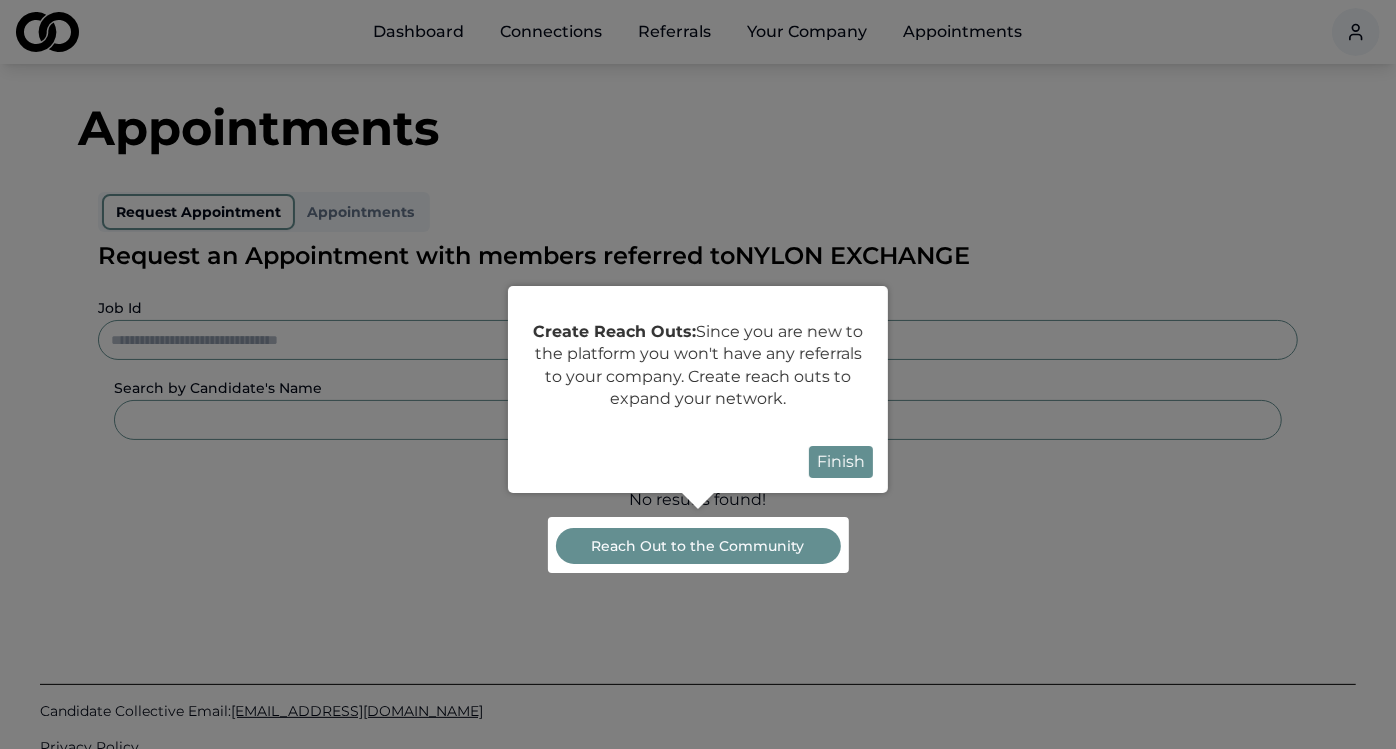 click on "Finish" at bounding box center (841, 462) 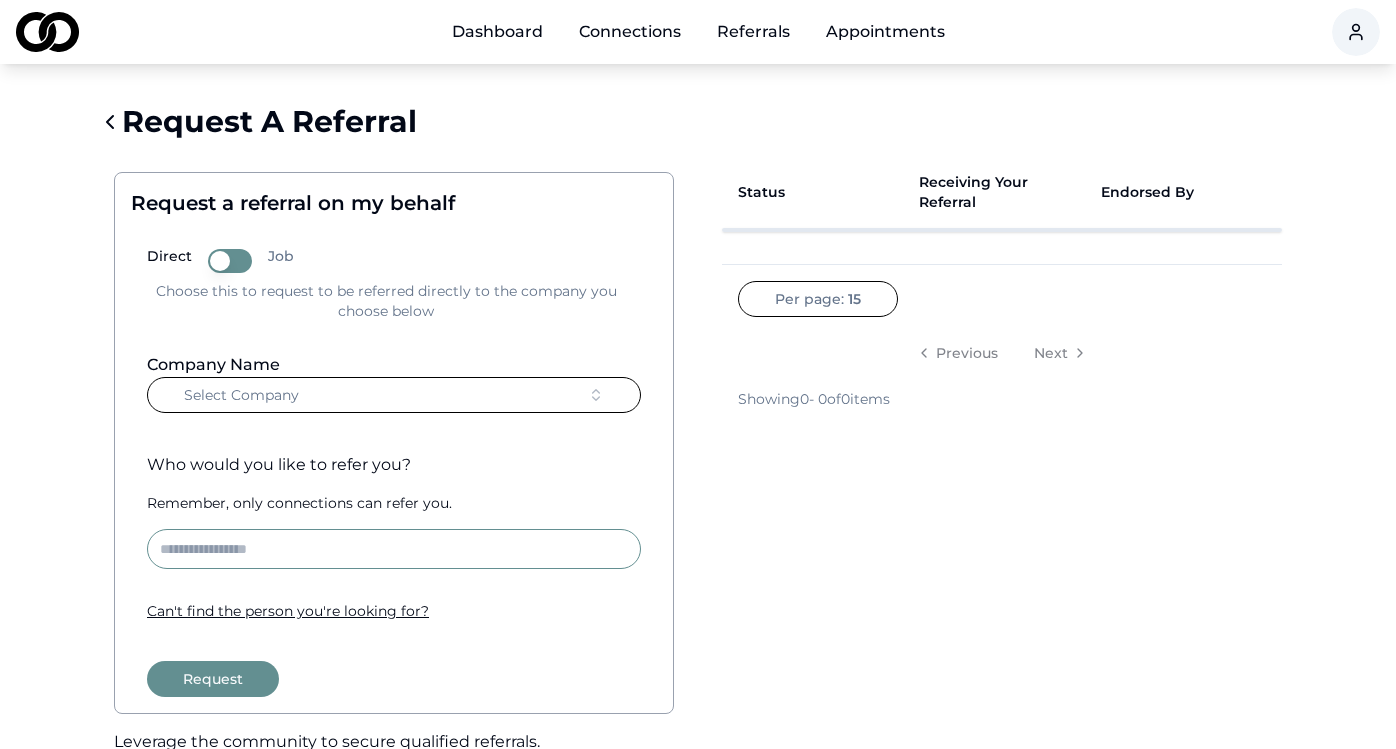 scroll, scrollTop: 0, scrollLeft: 0, axis: both 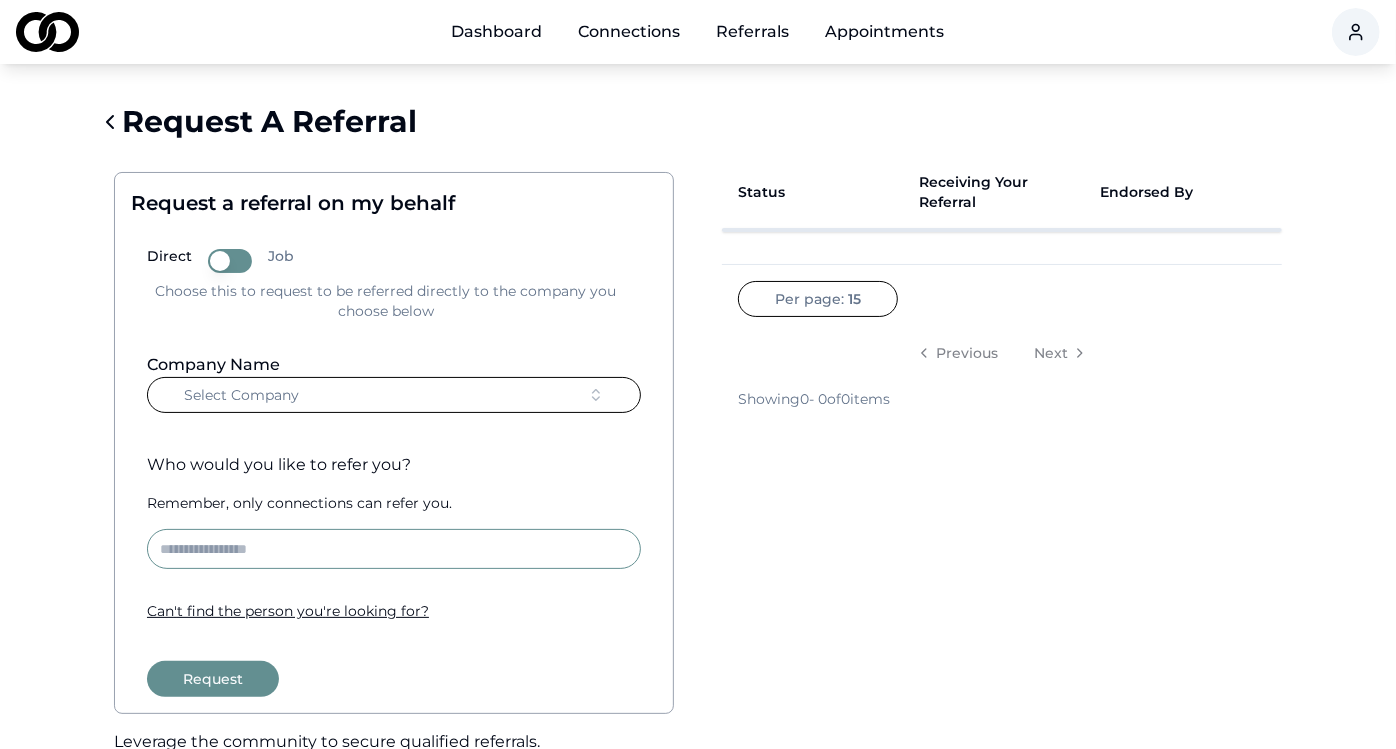 click on "Dashboard Connections Referrals Appointments" at bounding box center [698, 32] 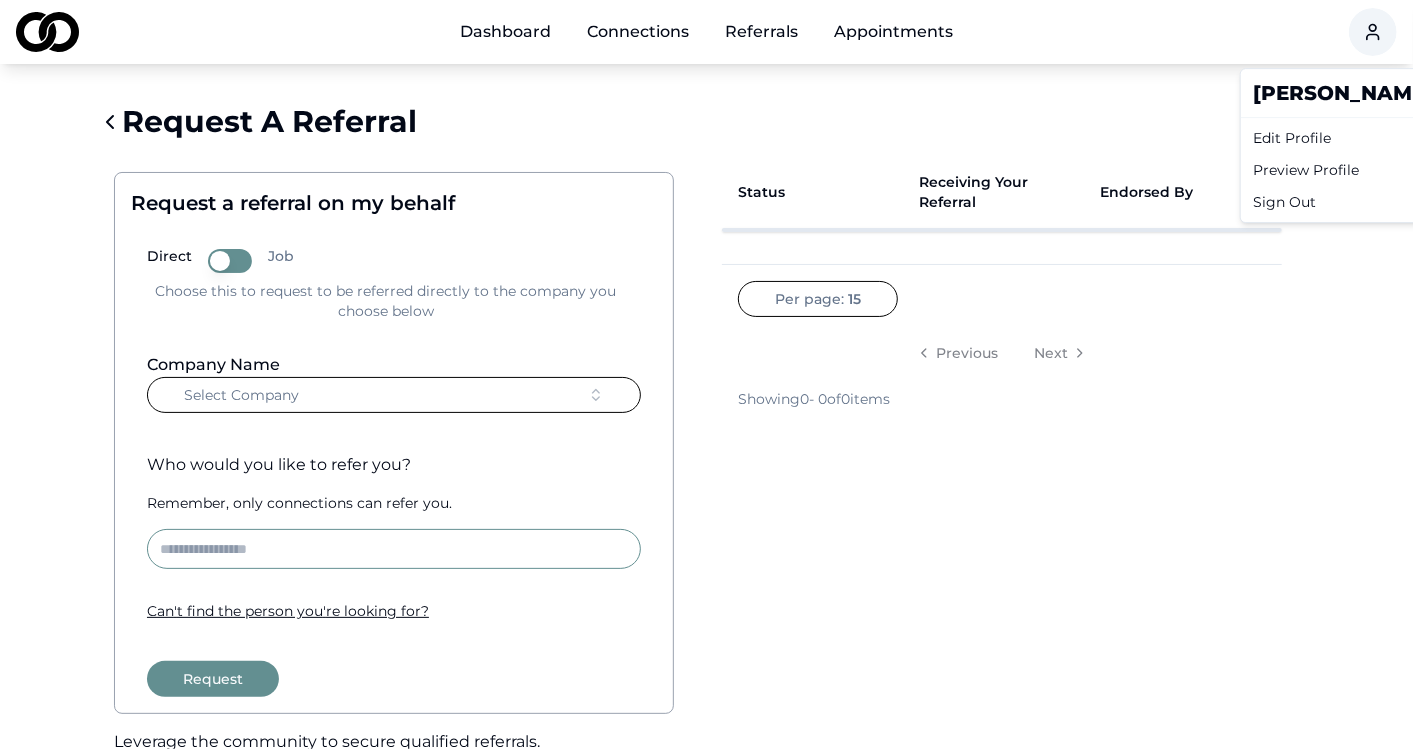 click on "Sign Out" at bounding box center (1436, 202) 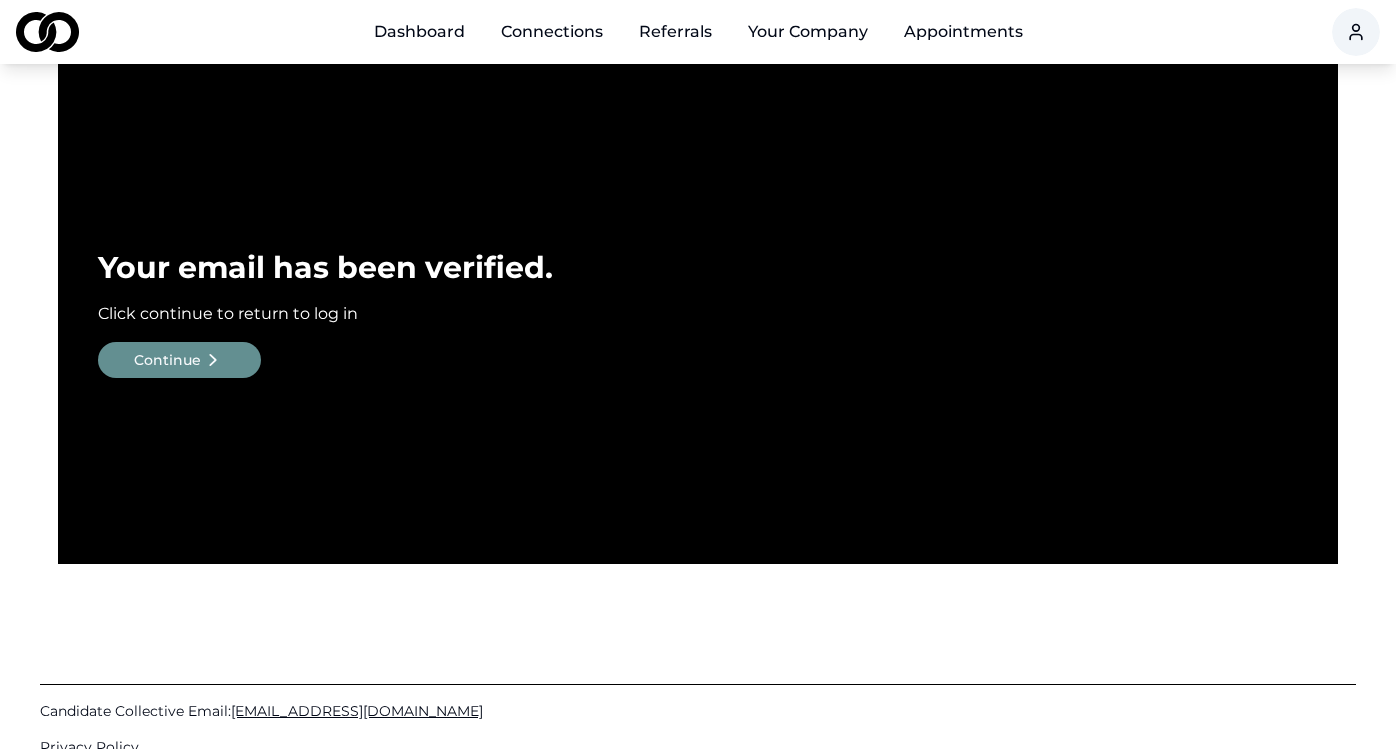 scroll, scrollTop: 0, scrollLeft: 0, axis: both 